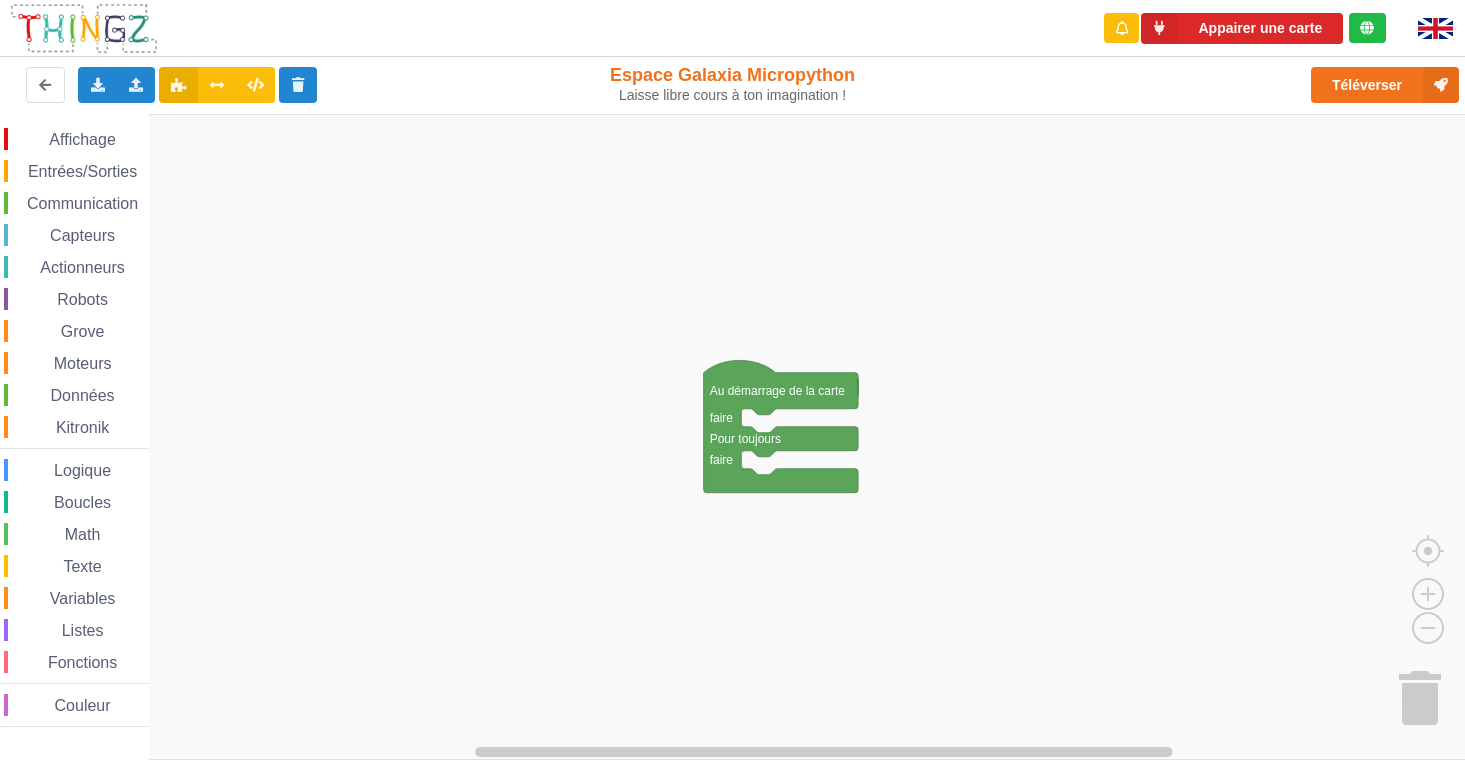 scroll, scrollTop: 0, scrollLeft: 0, axis: both 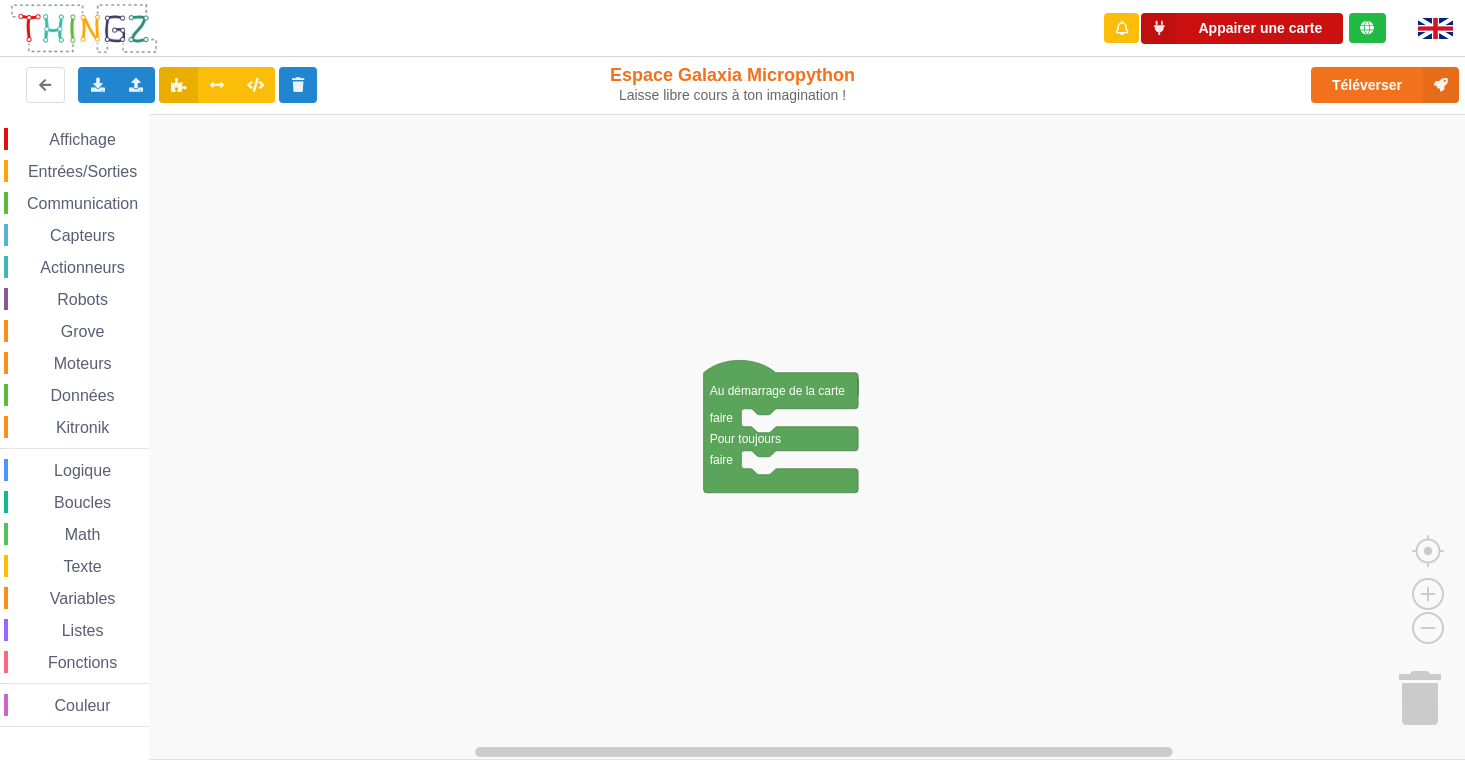 click on "Appairer une carte" at bounding box center [1242, 28] 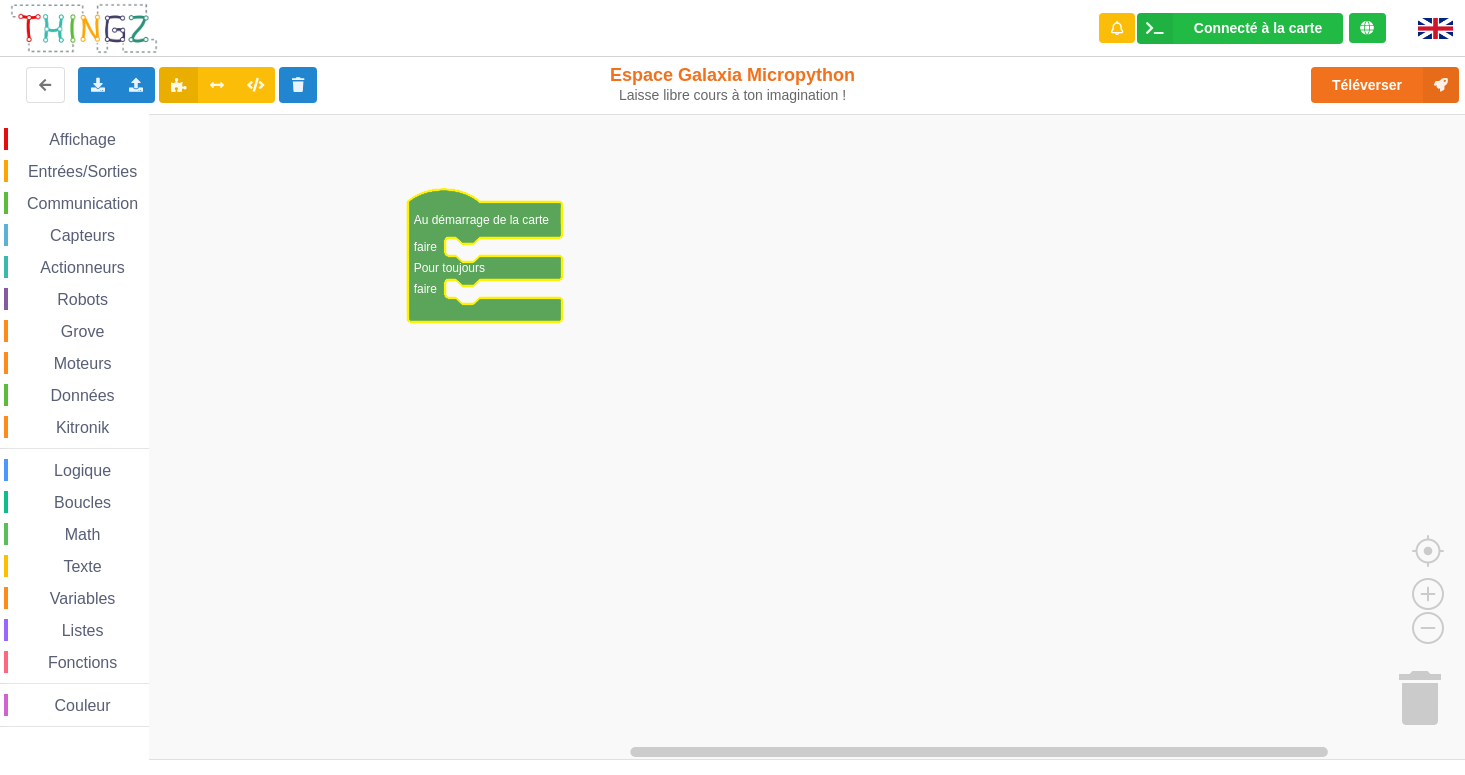 click on "Affichage" at bounding box center (82, 139) 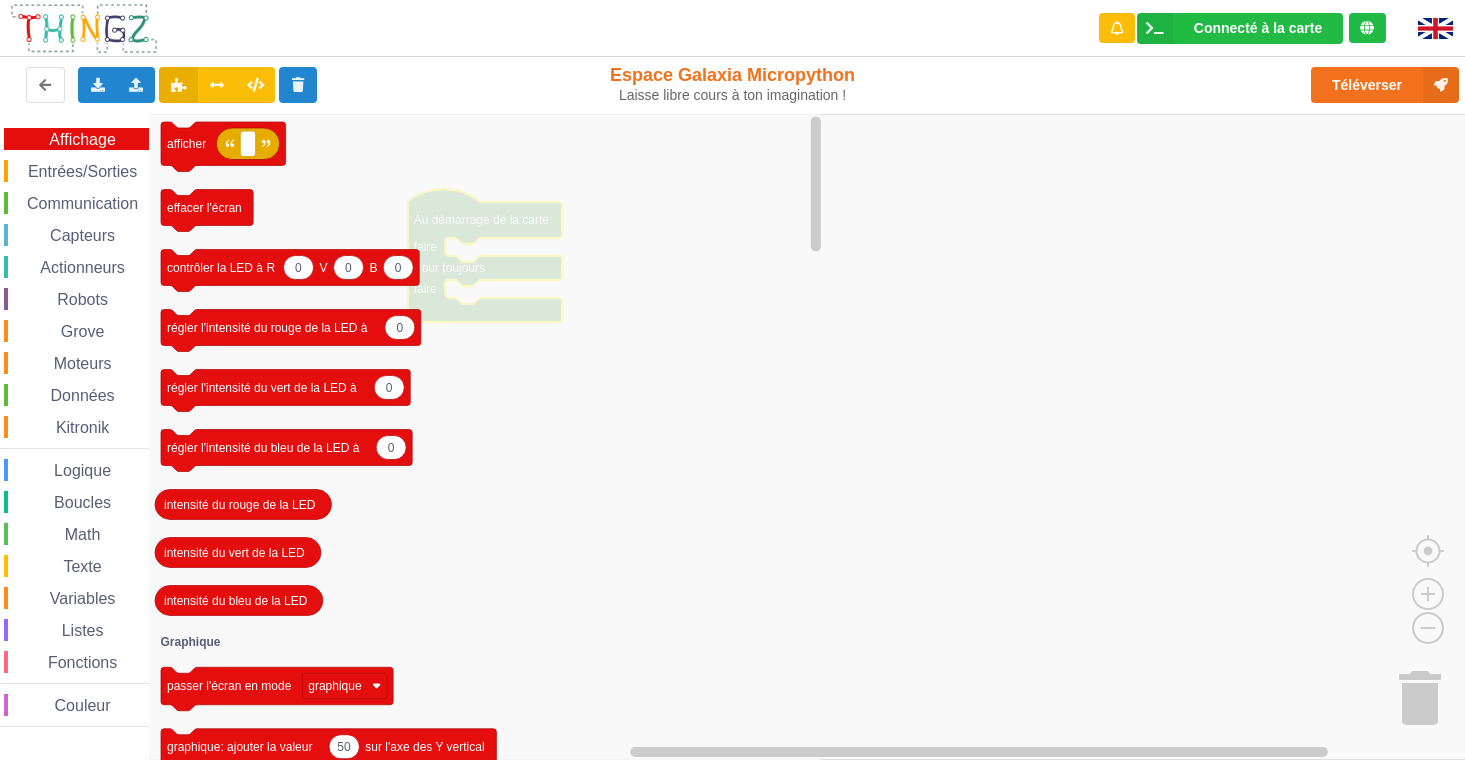 click on "Entrées/Sorties" at bounding box center (82, 171) 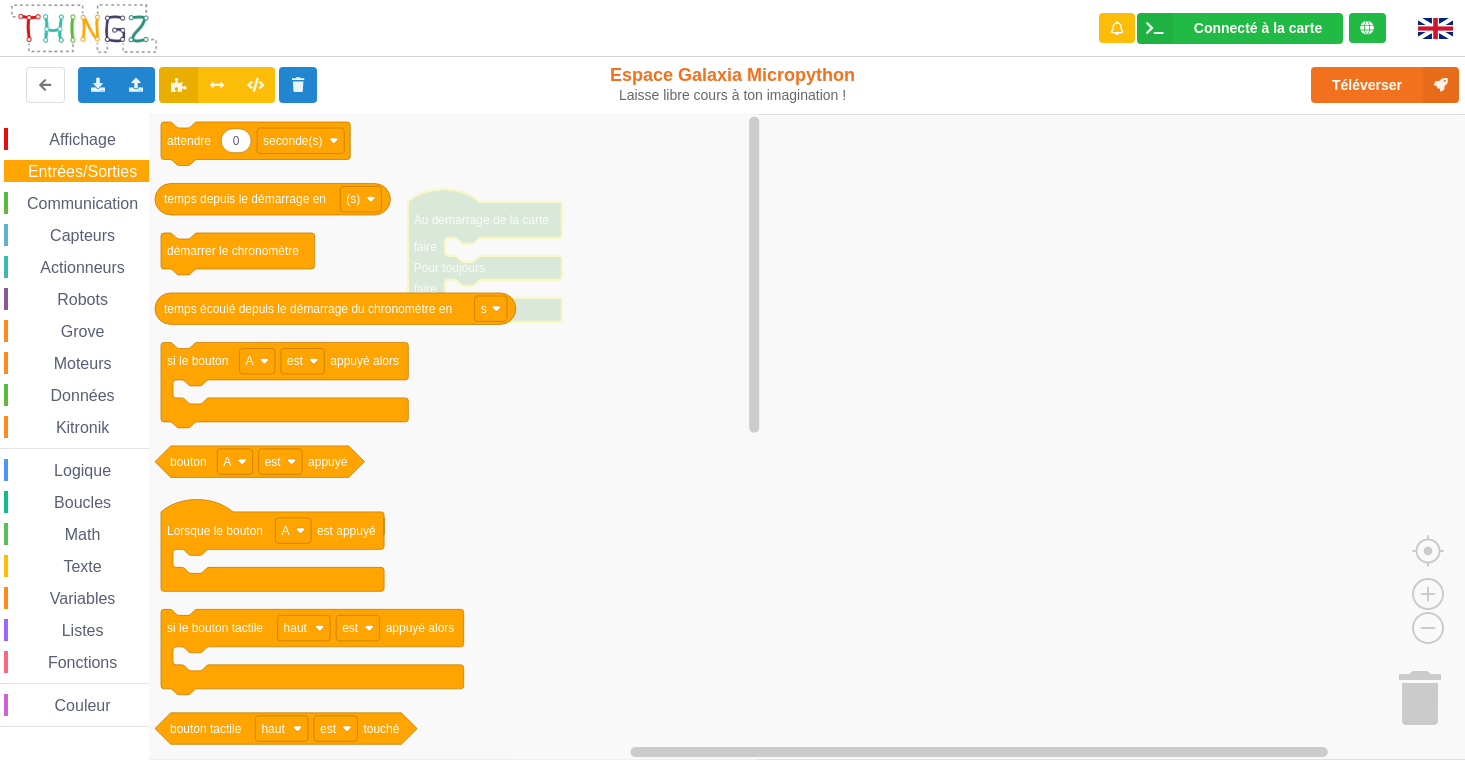 click 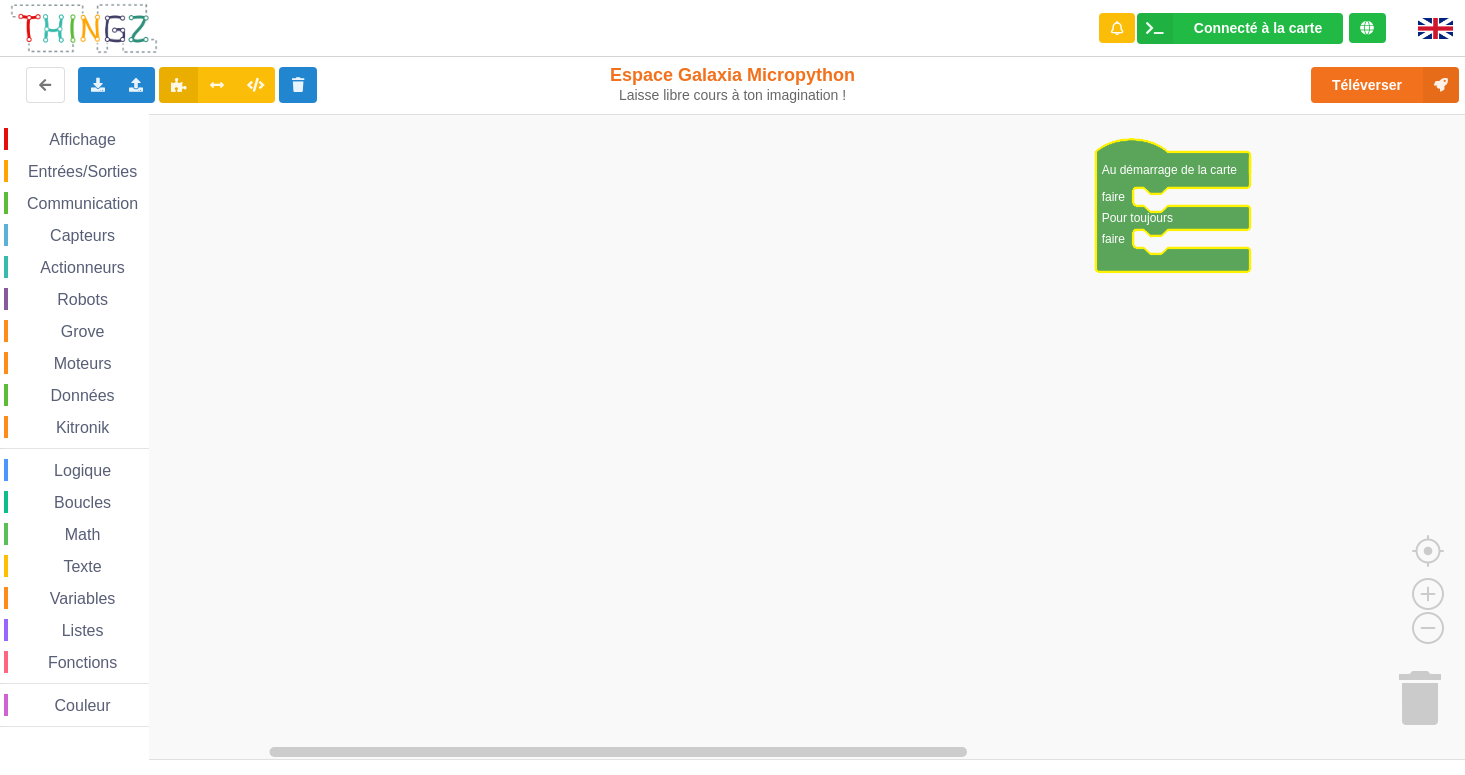 click on "Affichage" at bounding box center [82, 139] 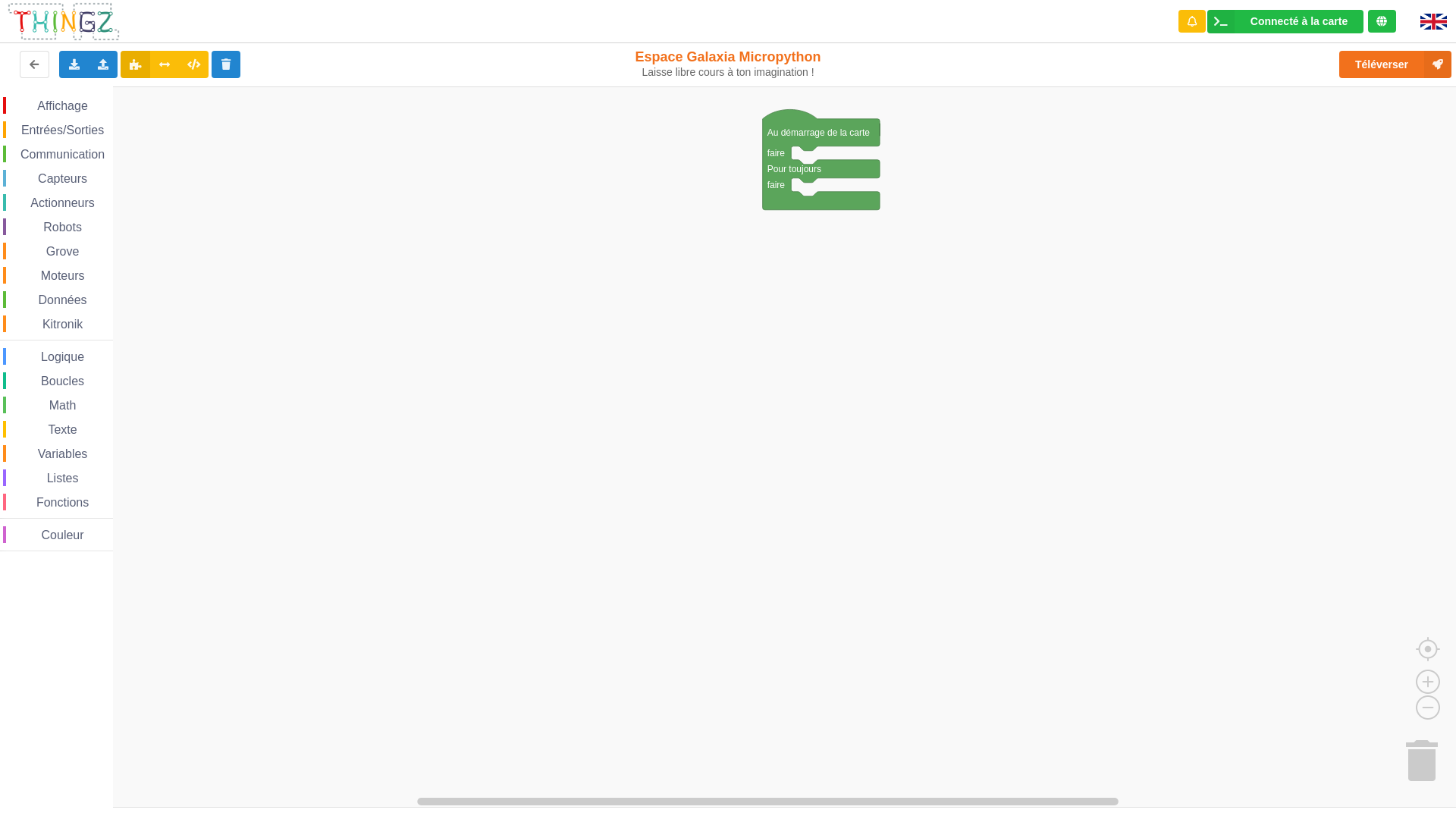 click on "Affichage Entrées/Sorties Communication Capteurs Actionneurs Robots Grove Moteurs Données Kitronik Logique Boucles Math Texte Variables Listes Fonctions Couleur   afficher effacer l'écran 0 0 0 contrôler la LED à R V B 0 régler l'intensité du rouge de la LED à 0 régler l'intensité du vert de la LED à 0 régler l'intensité du bleu de la LED à intensité du rouge de la LED intensité du vert de la LED intensité du bleu de la LED passer l'écran en mode graphique 50 graphique: ajouter la valeur sur l'axe des Y vertical 0 100 graphique: règle l'échelle de l'axe y à: min max 1 50 graphique: toutes les secondes calculer une nouvelle valeur ajouter le résultat dans le graphique 0 0 20 10 créer le rectangle r à la position x: y: de longueur: de largeur: de couleur: 10 changer la valeur X de r à 10 changer longueur du rectangle r à valeur X du rectangle r valeur longueur du rectangle r r en couleur du rectangle r" at bounding box center (733, 447) 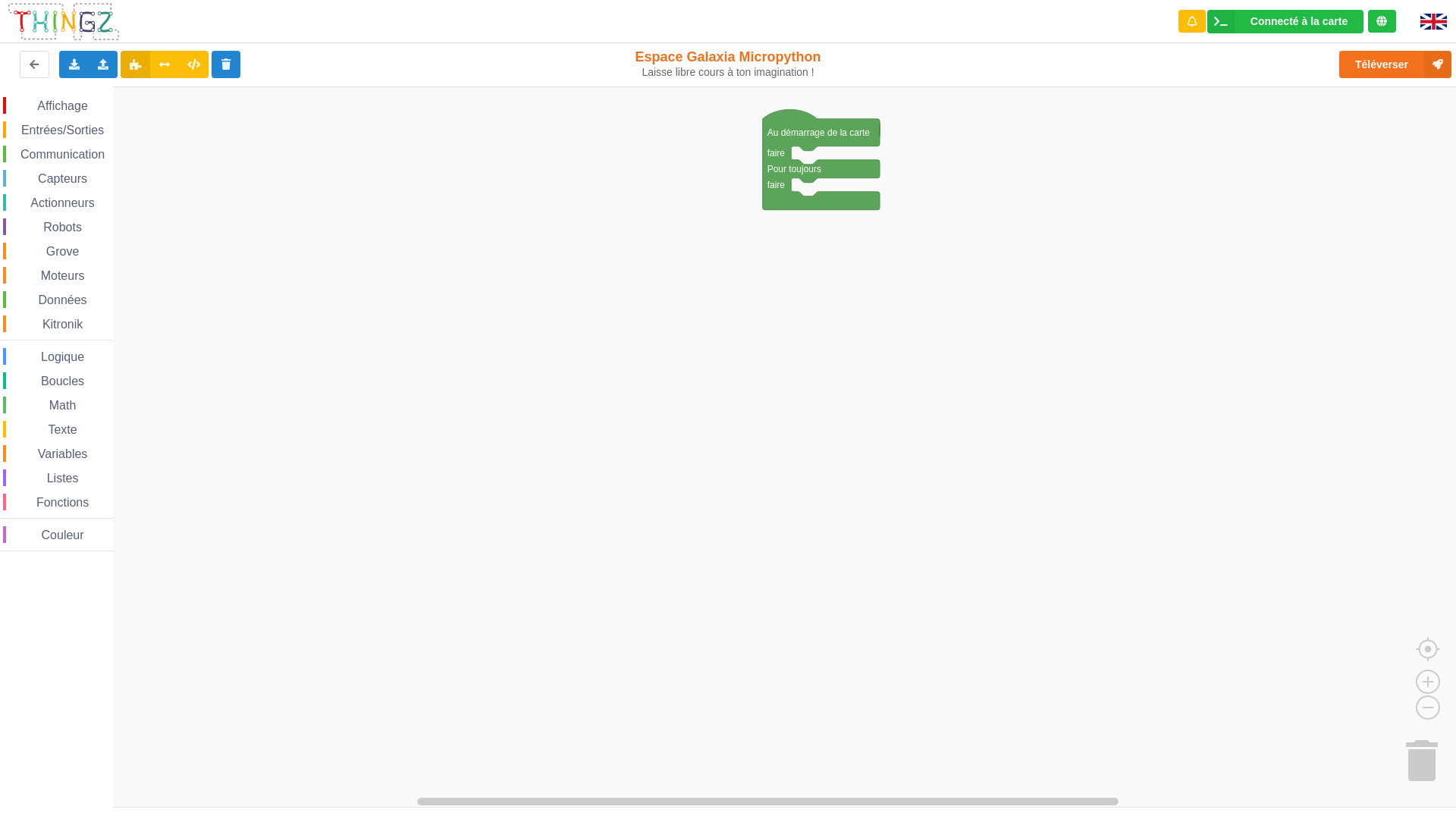 click on "Entrées/Sorties" at bounding box center [62, 130] 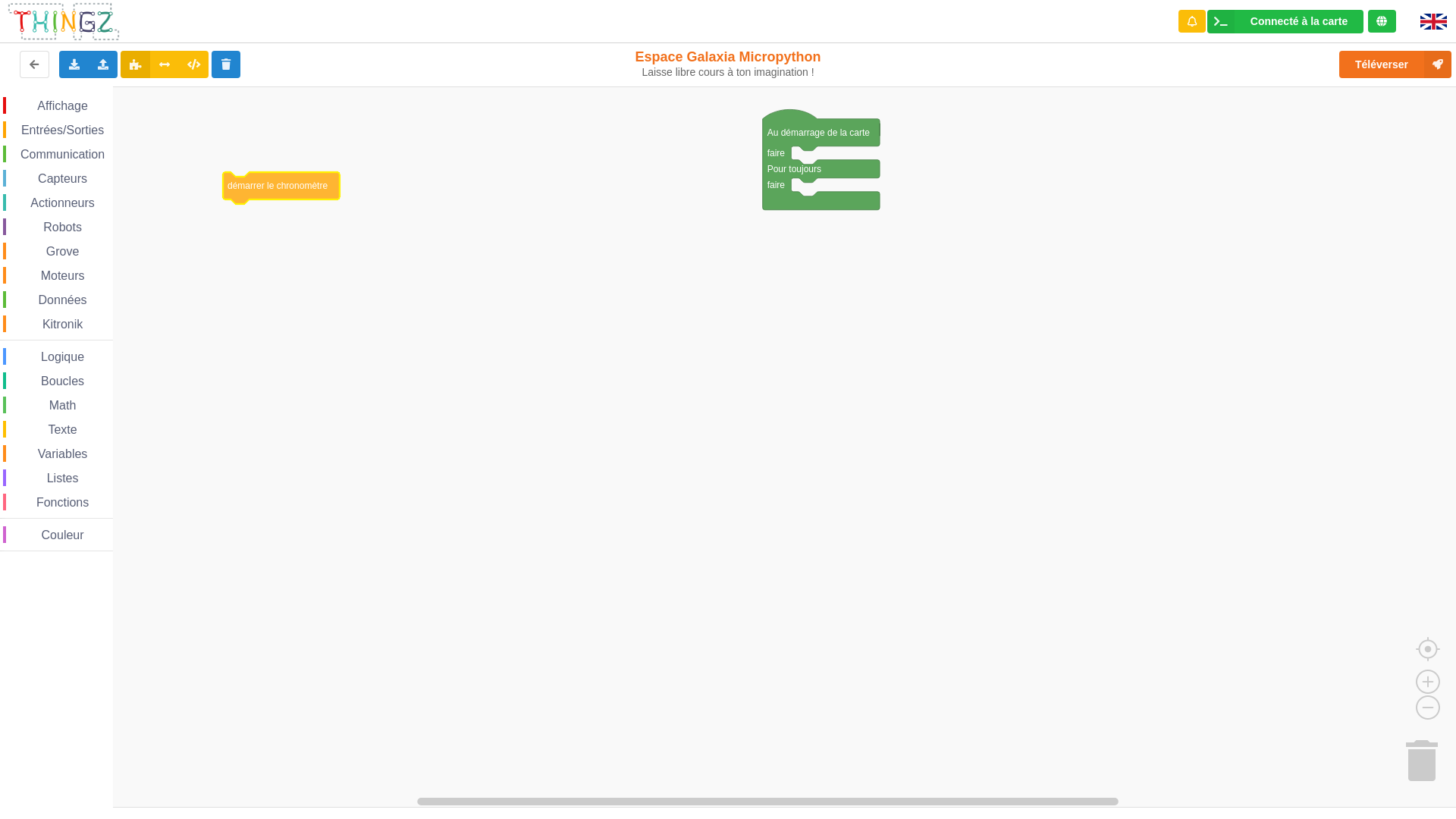 click on "Affichage Entrées/Sorties Communication Capteurs Actionneurs Robots Grove Moteurs Données Kitronik Logique Boucles Math Texte Variables Listes Fonctions Couleur Au démarrage de la carte faire Pour toujours faire 0 attendre seconde(s) temps depuis le démarrage en (s) démarrer le chronomètre temps écoulé depuis le démarrage du chronomètre en s si le bouton A est appuyé alors bouton A est appuyé Lorsque le bouton A est appuyé si le bouton tactile haut est appuyé alors bouton tactile haut est touché Lorsque le bouton tactile haut est touché HAUT lire la broche numérique P0 écrire sur la broche numérique P0 l'état lire la broche analogique P0 100 appliquer un signal pwm sur la broche P0 avec rapport cyclique: % 100 50 appliquer un signal pwm sur la broche P0 avec fréquence: Hz rapport cyclique: % bouton A est appuyé (signal entre 0 et 3,3) bouton tactile haut est touché (signal entre 0 et 3,3) lire la broche numérique" at bounding box center [733, 447] 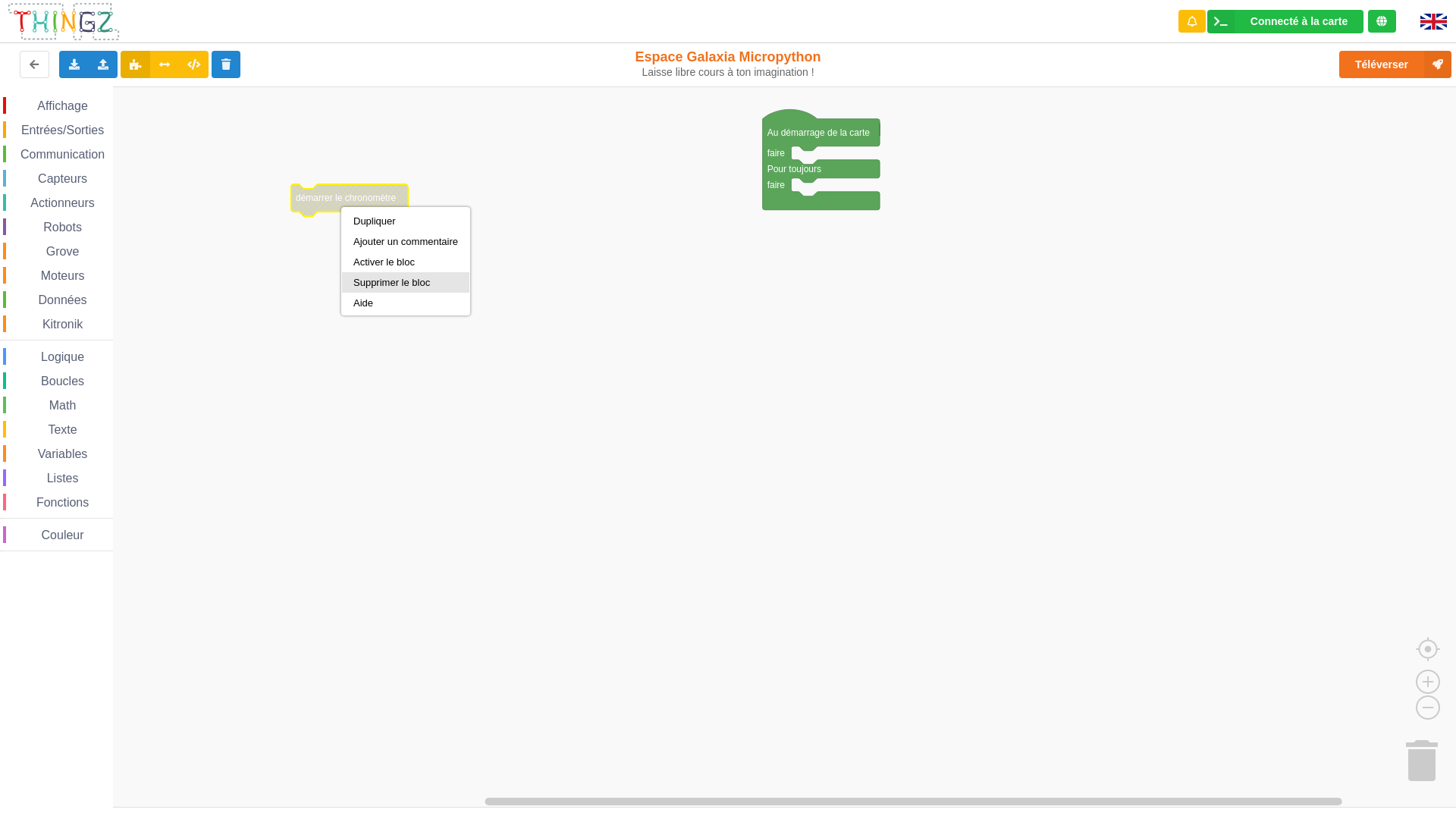 click on "Supprimer le bloc" at bounding box center [406, 282] 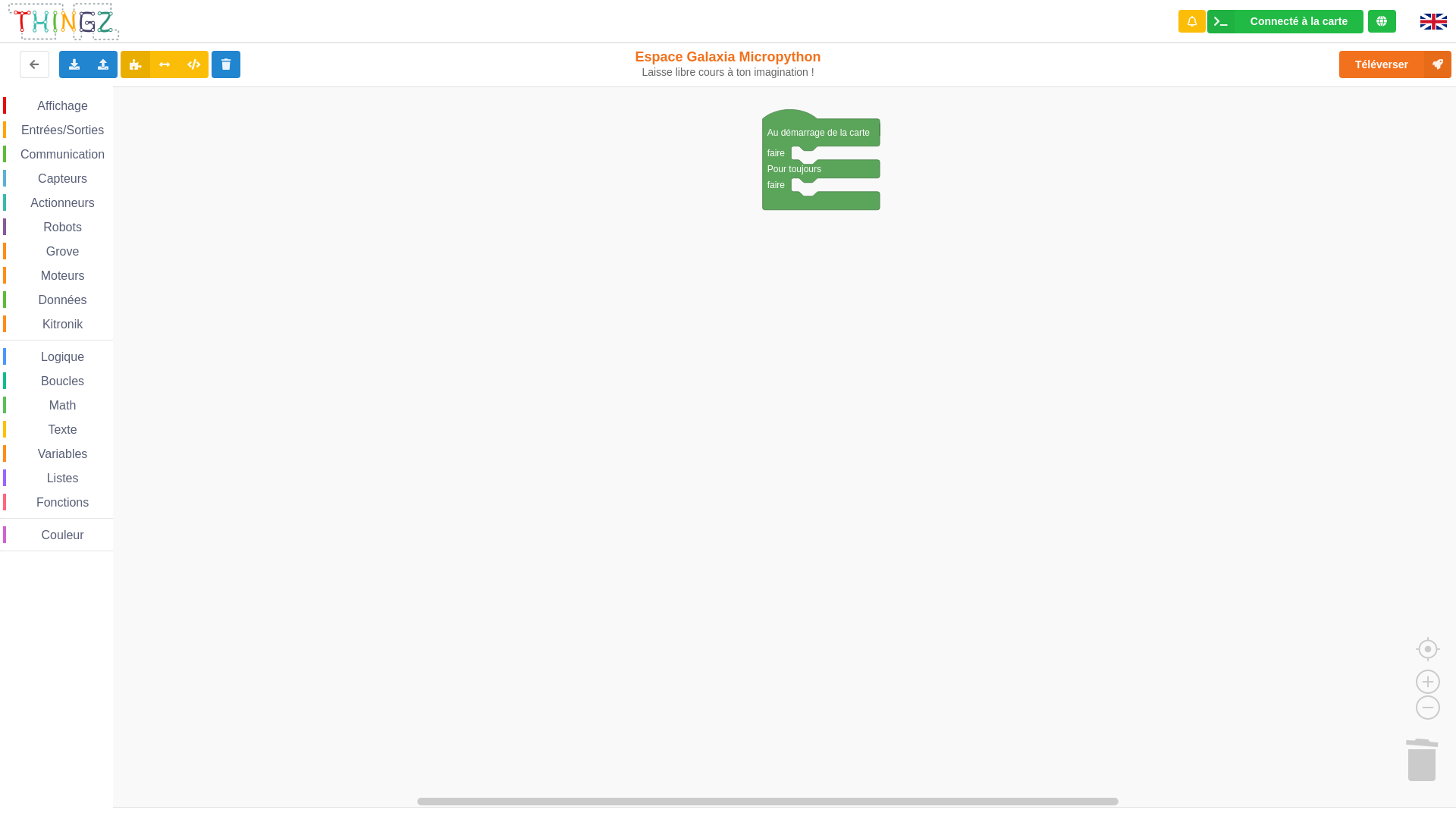 click on "Communication" at bounding box center [62, 154] 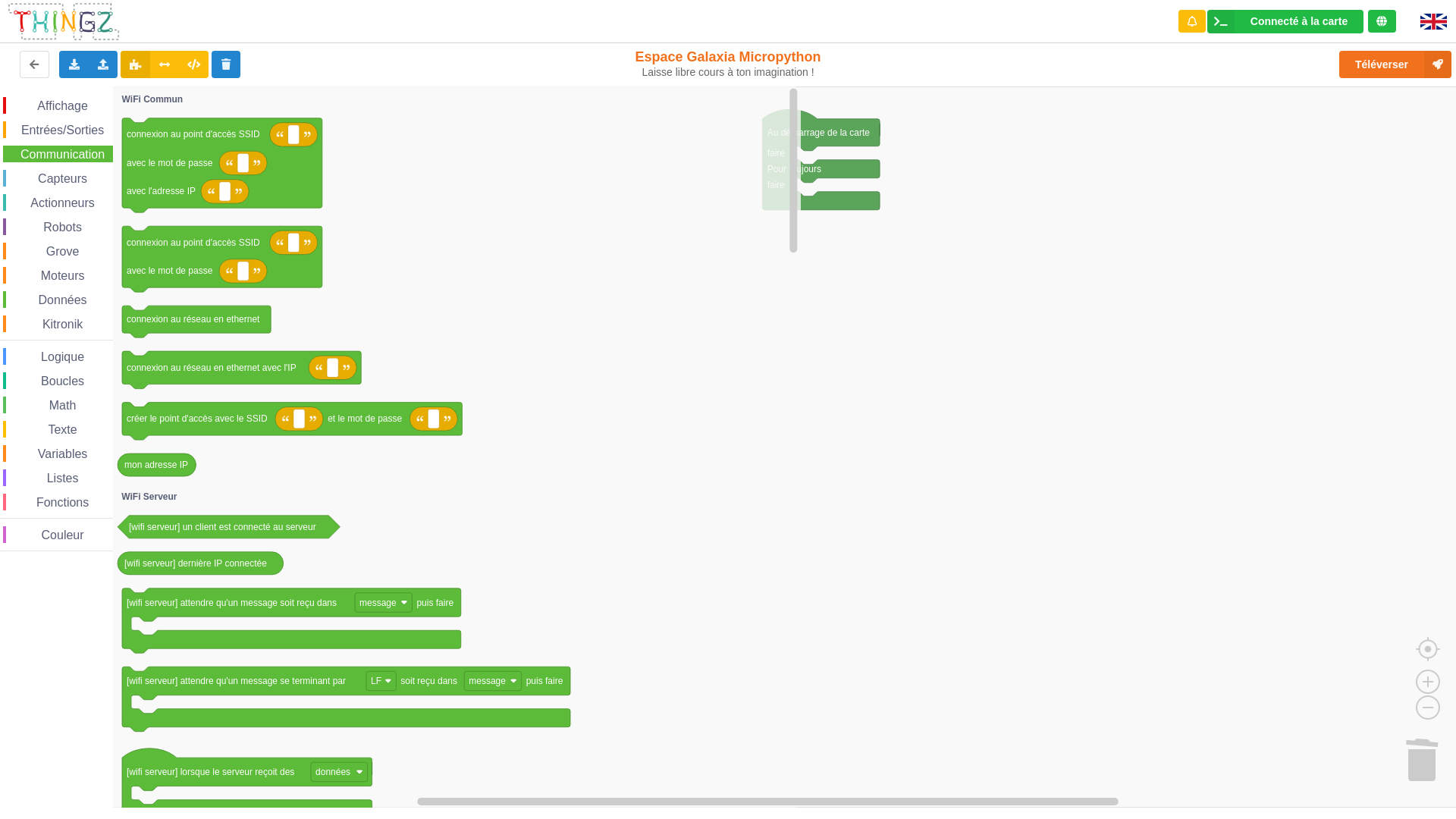 click on "Entrées/Sorties" at bounding box center [62, 130] 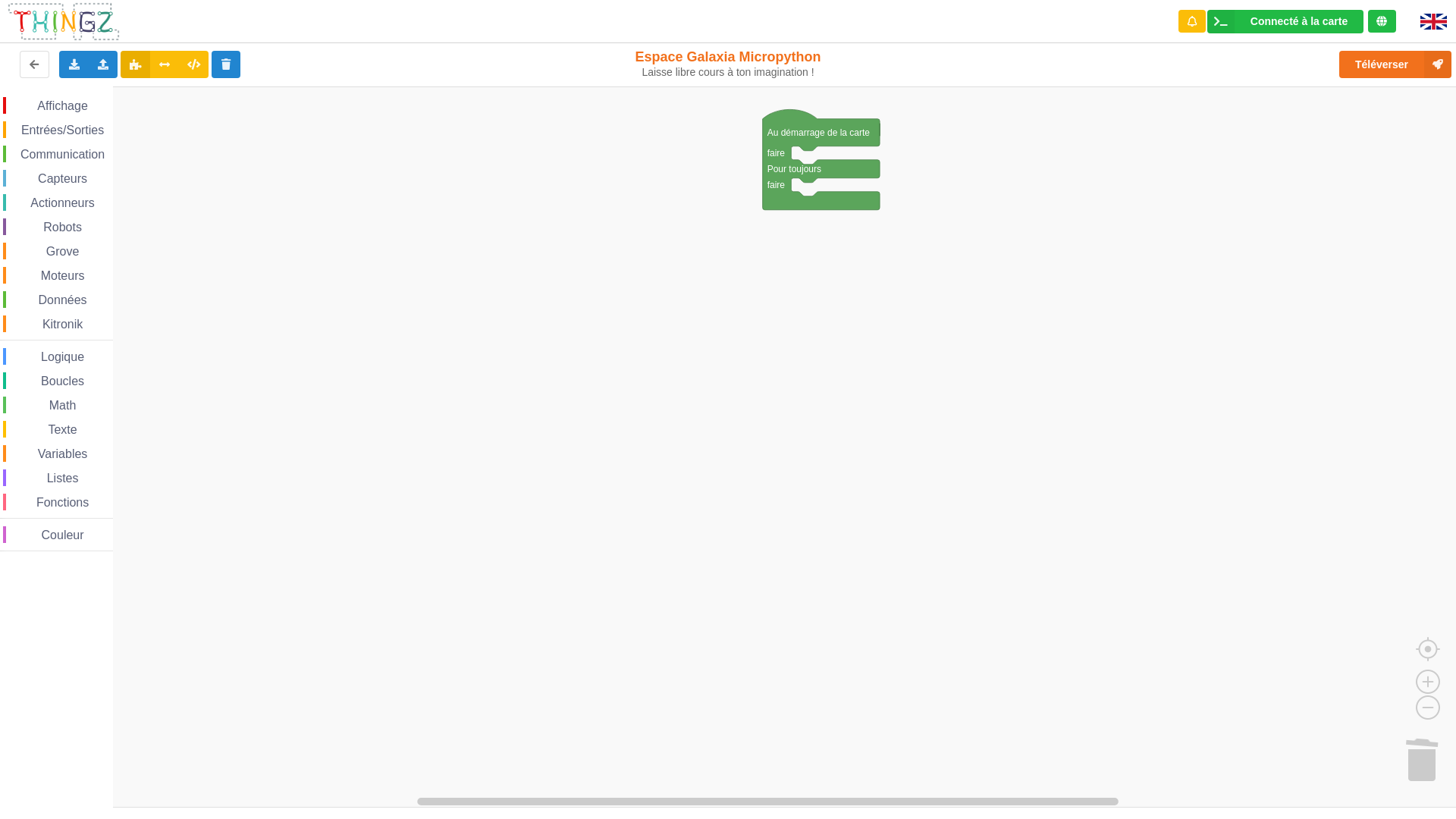 click on "Entrées/Sorties" at bounding box center (62, 130) 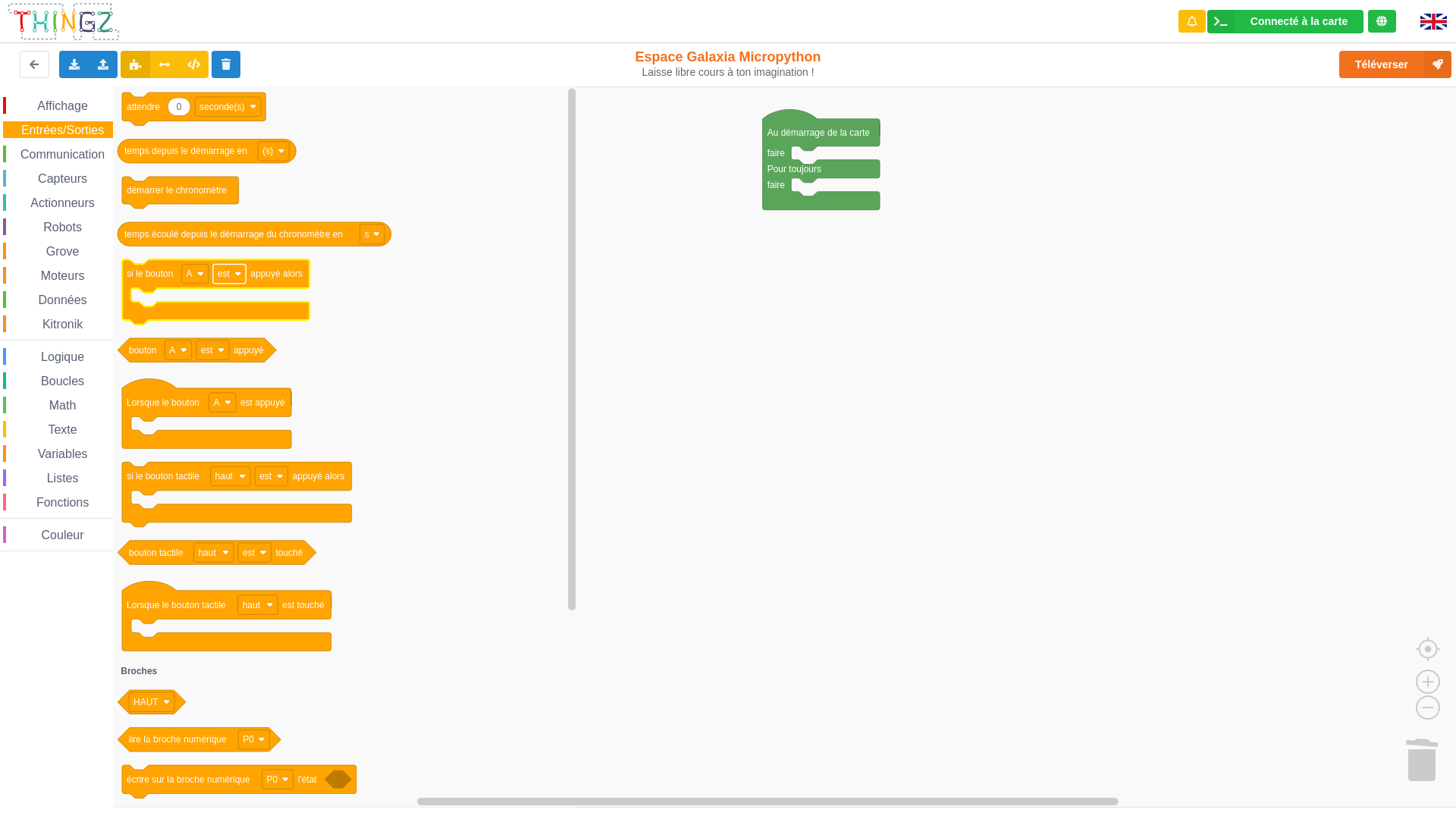 click 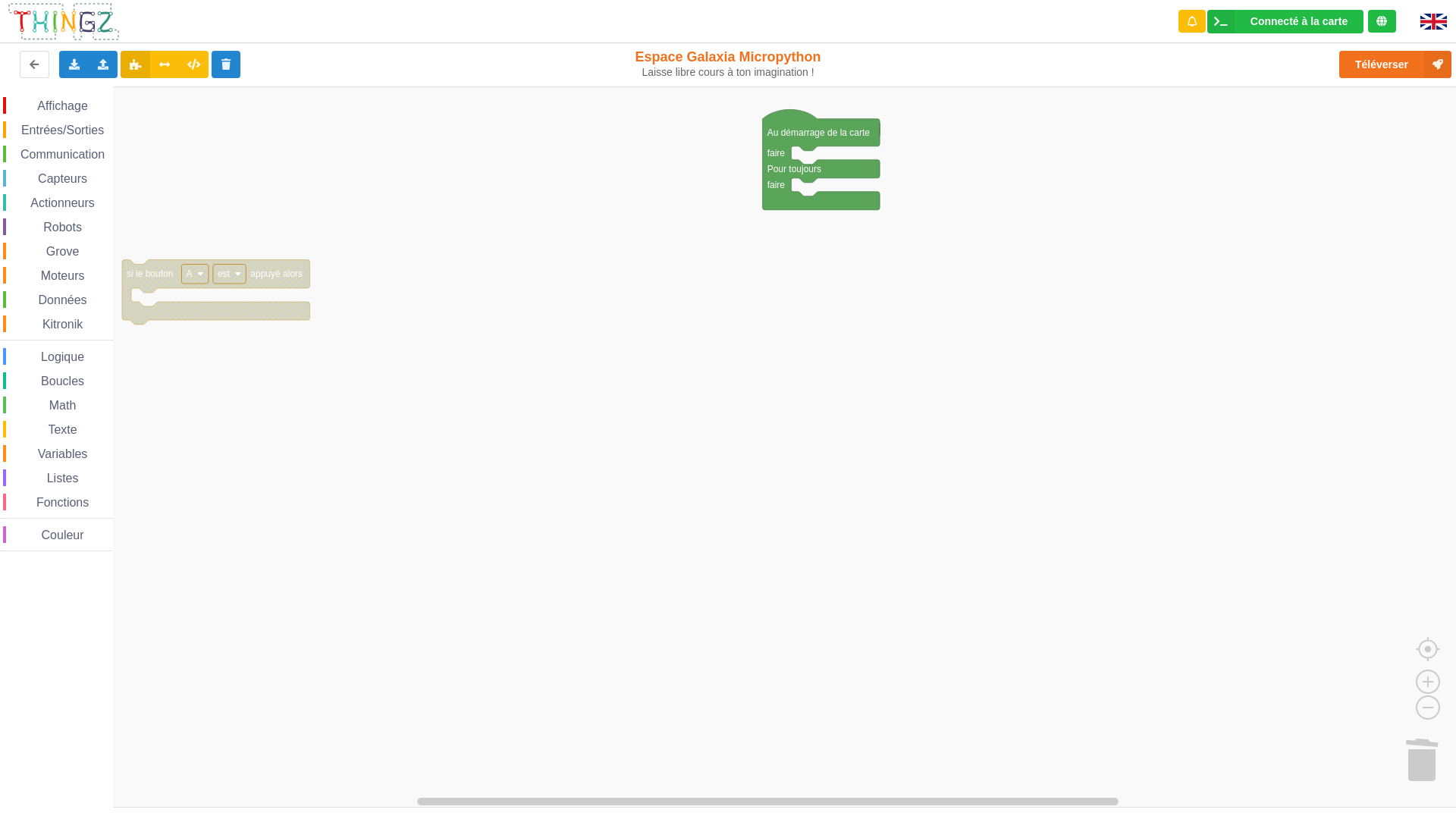 click 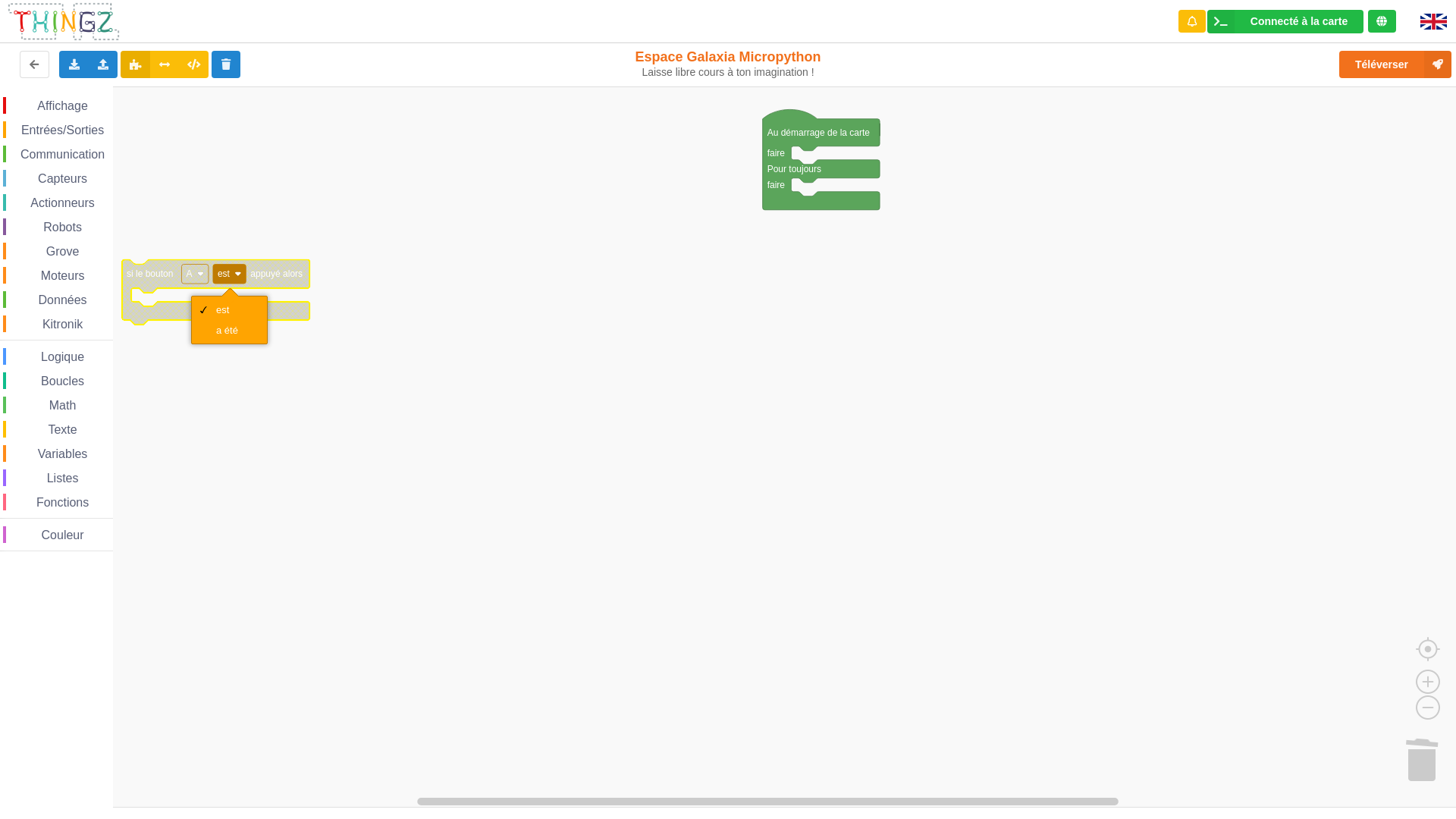 click 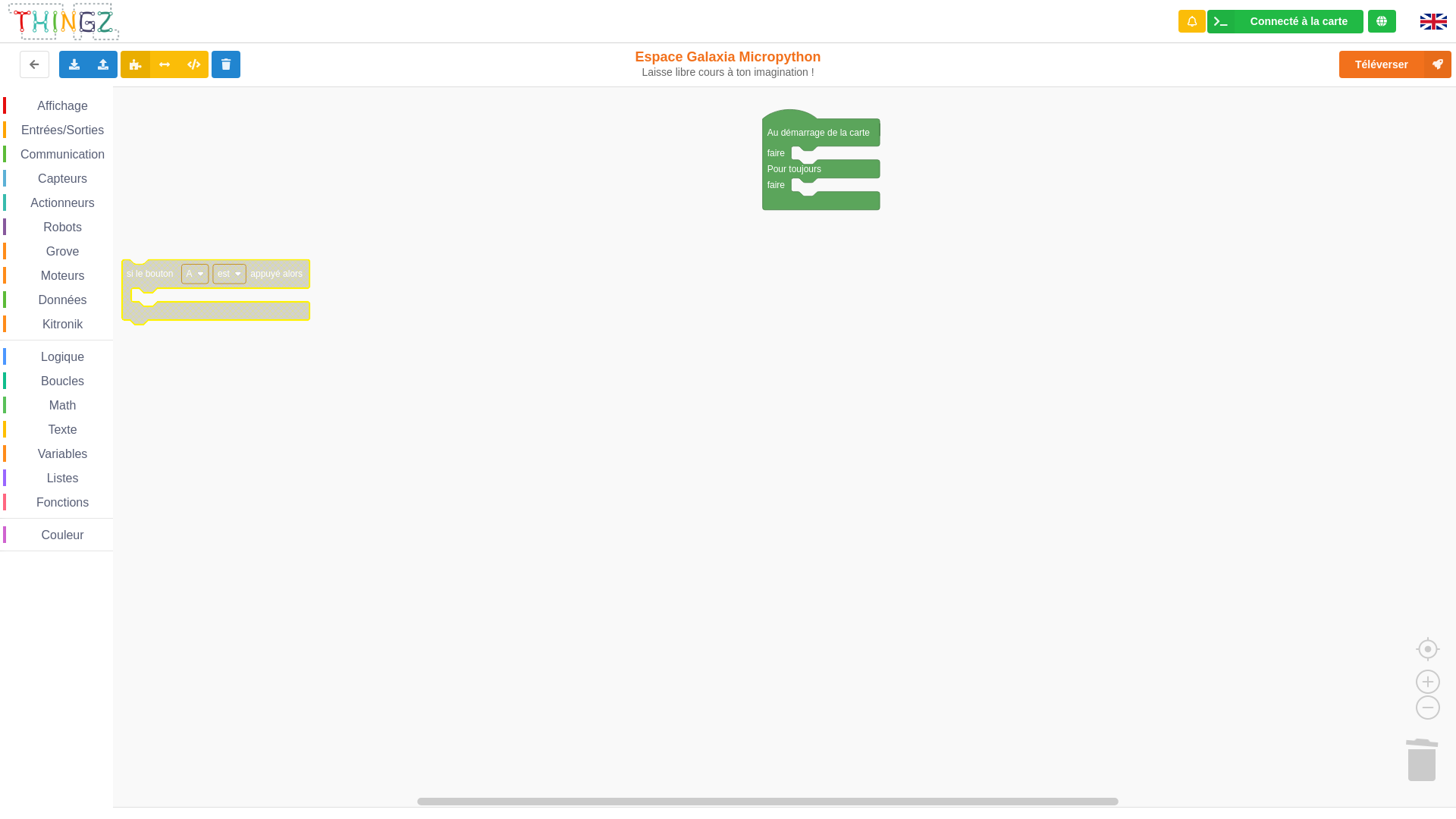 click 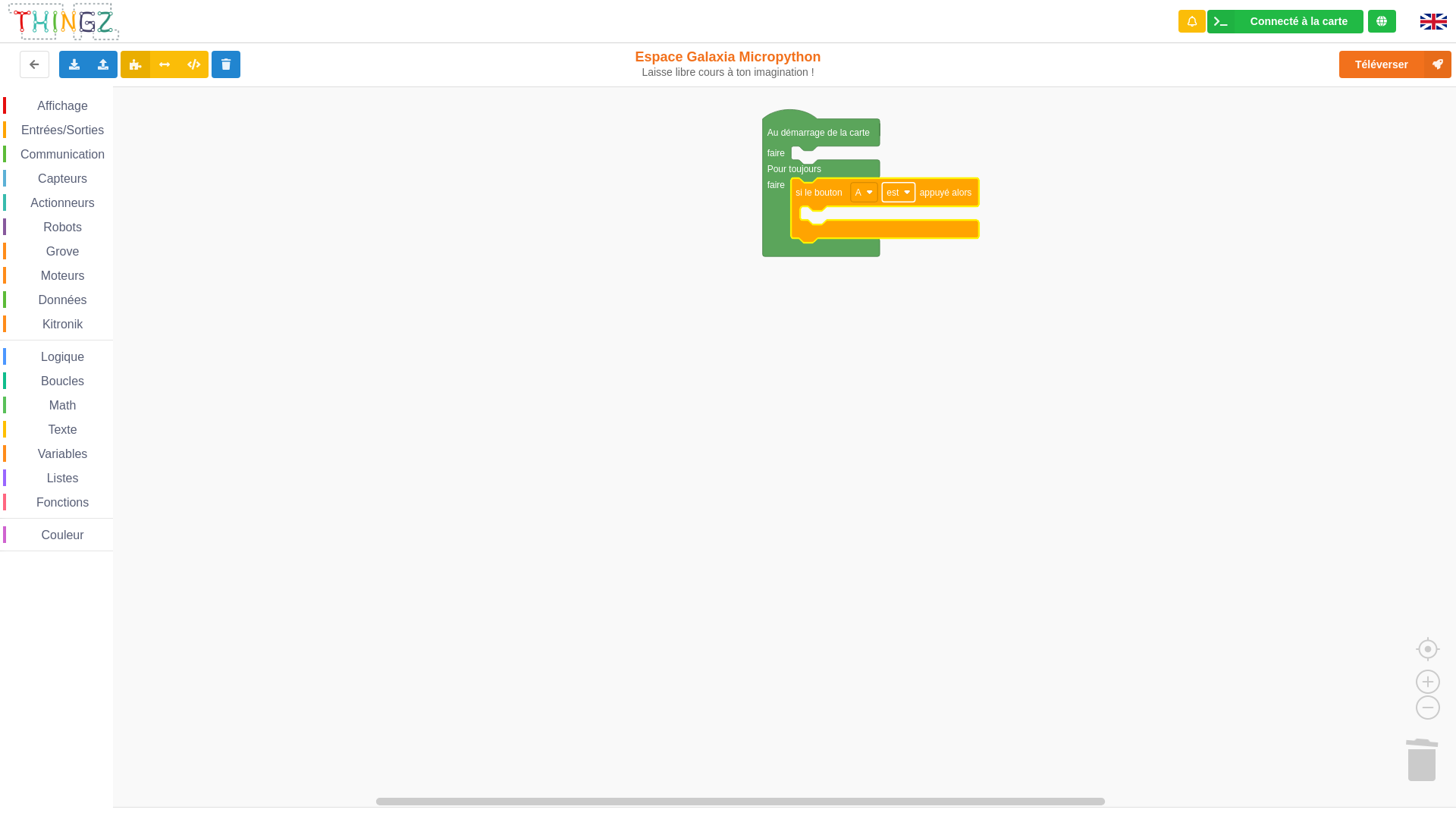 click 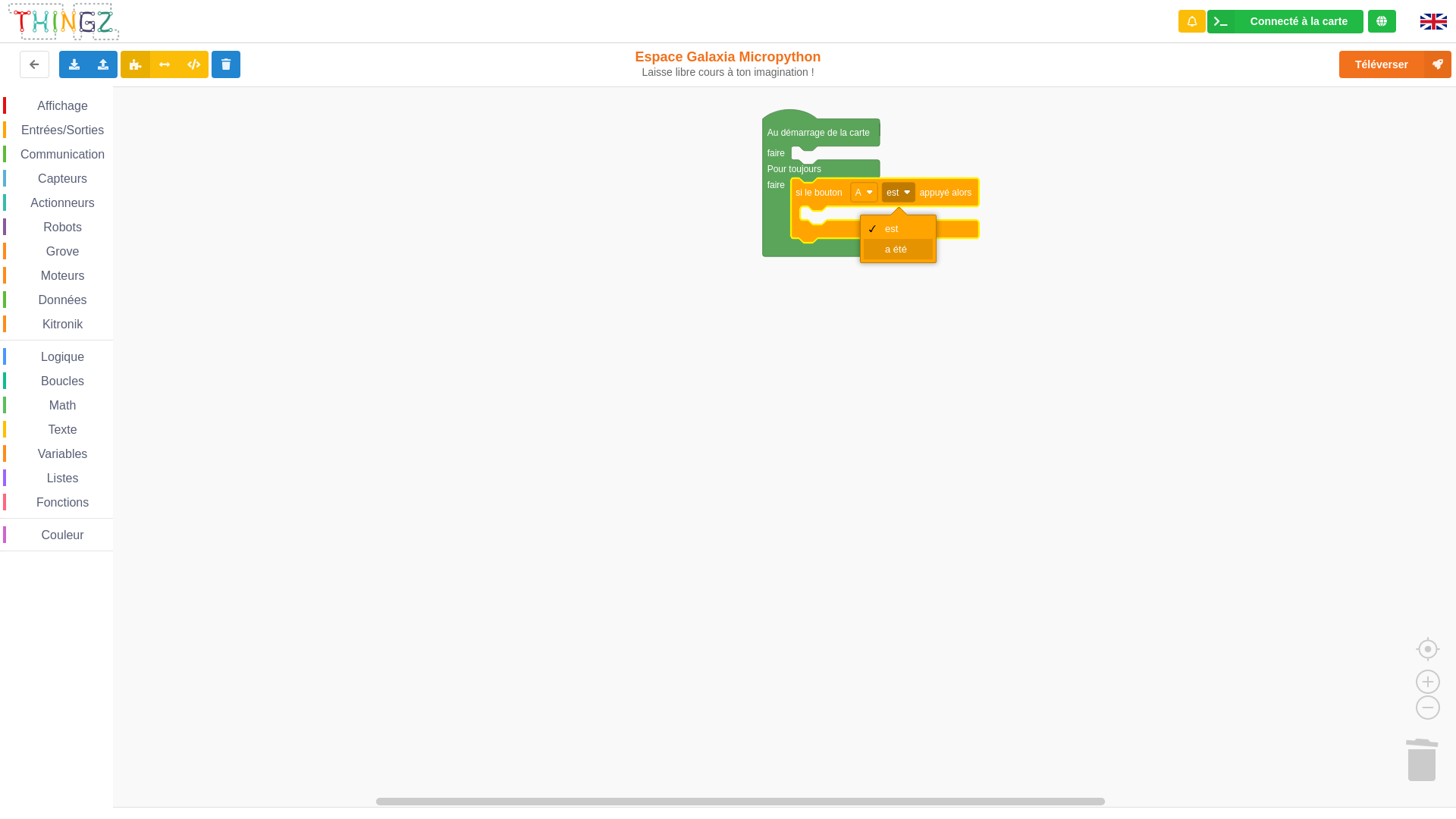 click on "a été" at bounding box center (898, 249) 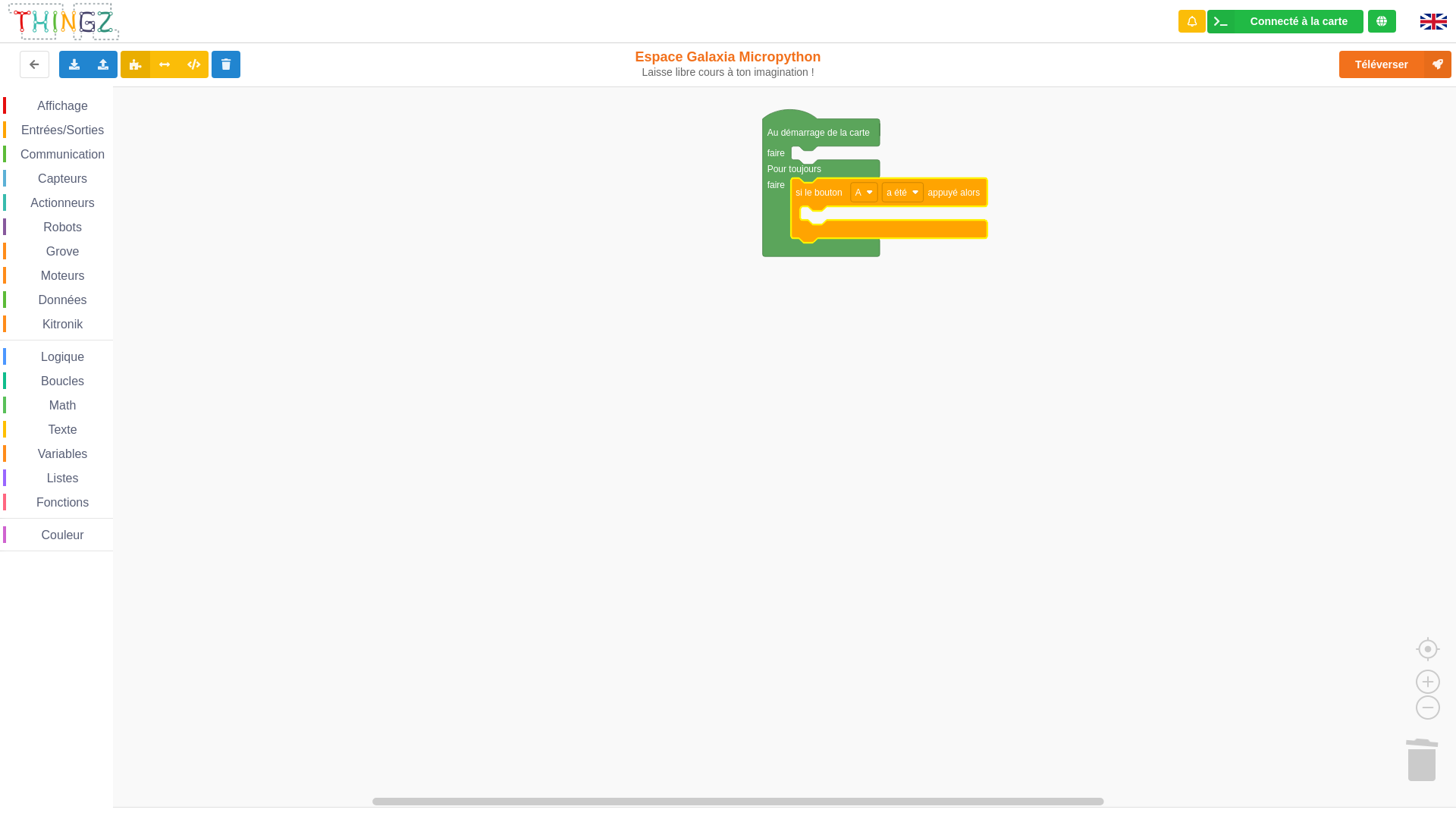 click on "Affichage" at bounding box center [62, 105] 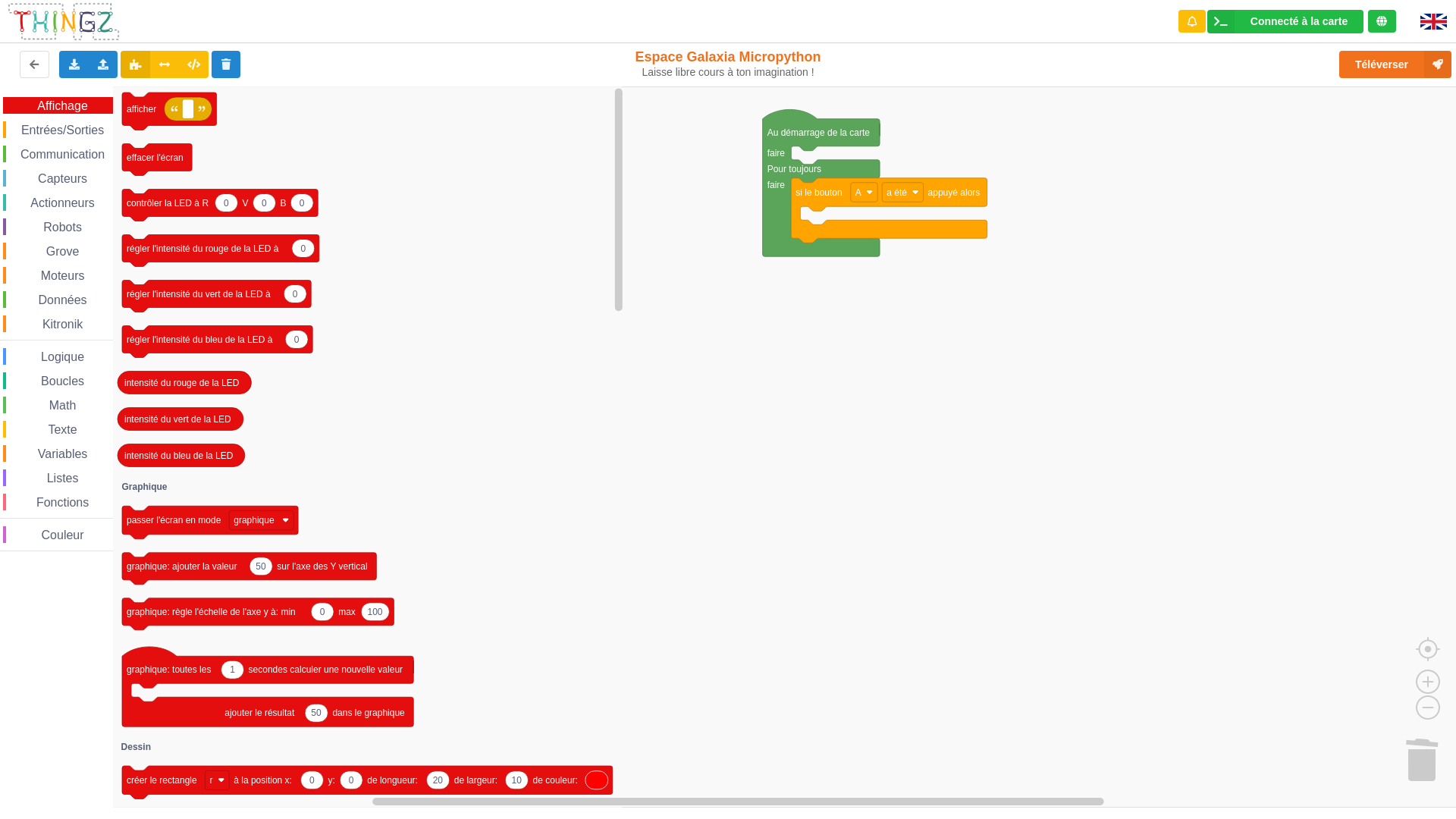 click 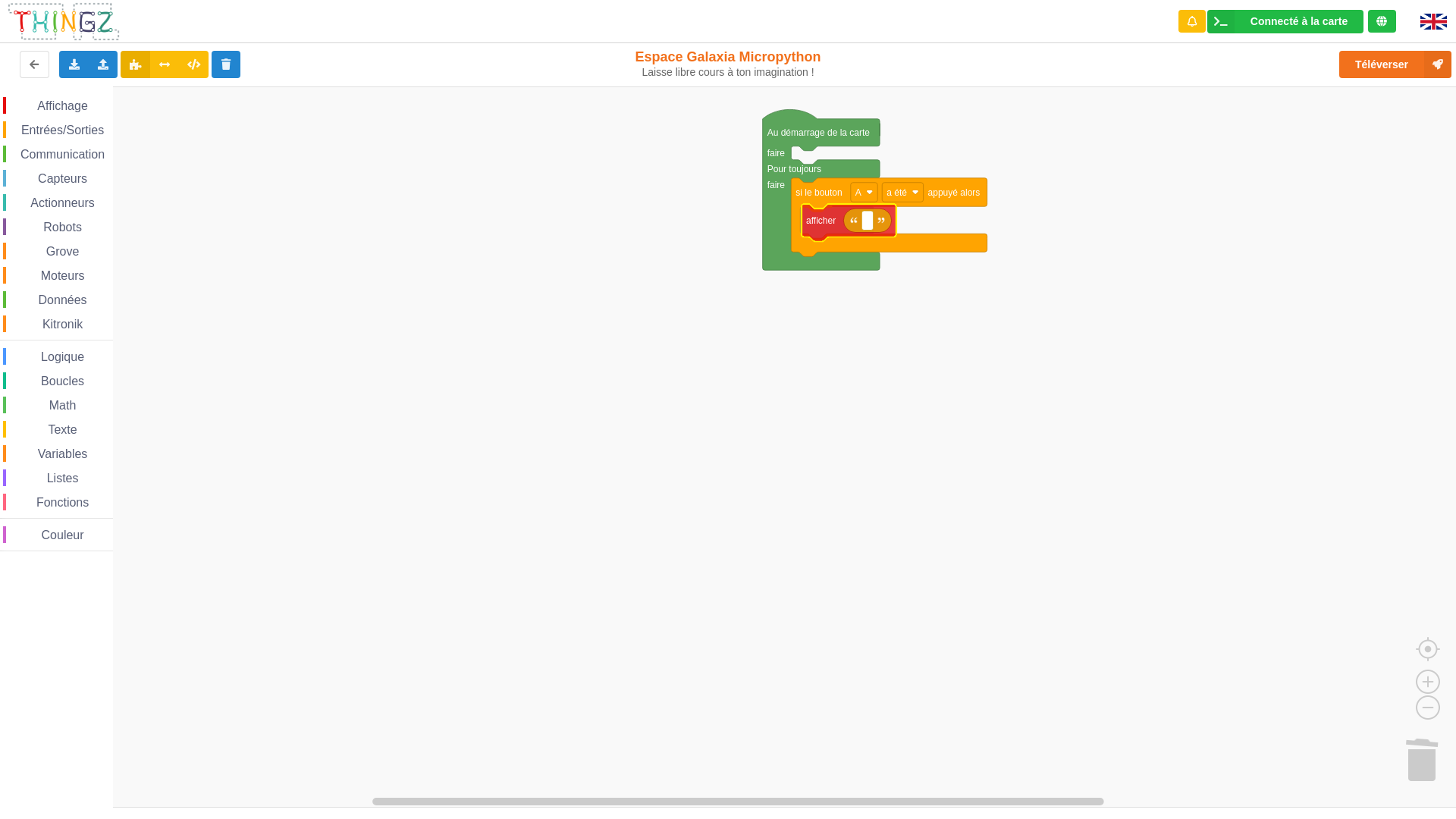 click on "Affichage Entrées/Sorties Communication Capteurs Actionneurs Robots Grove Moteurs Données Kitronik Logique Boucles Math Texte Variables Listes Fonctions Couleur Au démarrage de la carte faire Pour toujours faire si le bouton A a été appuyé alors afficher   afficher effacer l'écran 0 0 0 contrôler la LED à R V B 0 régler l'intensité du rouge de la LED à 0 régler l'intensité du vert de la LED à 0 régler l'intensité du bleu de la LED à intensité du rouge de la LED intensité du vert de la LED intensité du bleu de la LED passer l'écran en mode graphique 50 graphique: ajouter la valeur sur l'axe des Y vertical 0 100 graphique: règle l'échelle de l'axe y à: min max 1 50 graphique: toutes les secondes calculer une nouvelle valeur ajouter le résultat dans le graphique 0 0 20 10 créer le rectangle r à la position x: y: de longueur: de largeur: de couleur: 10 changer la valeur X de r à 10 changer longueur" at bounding box center (733, 447) 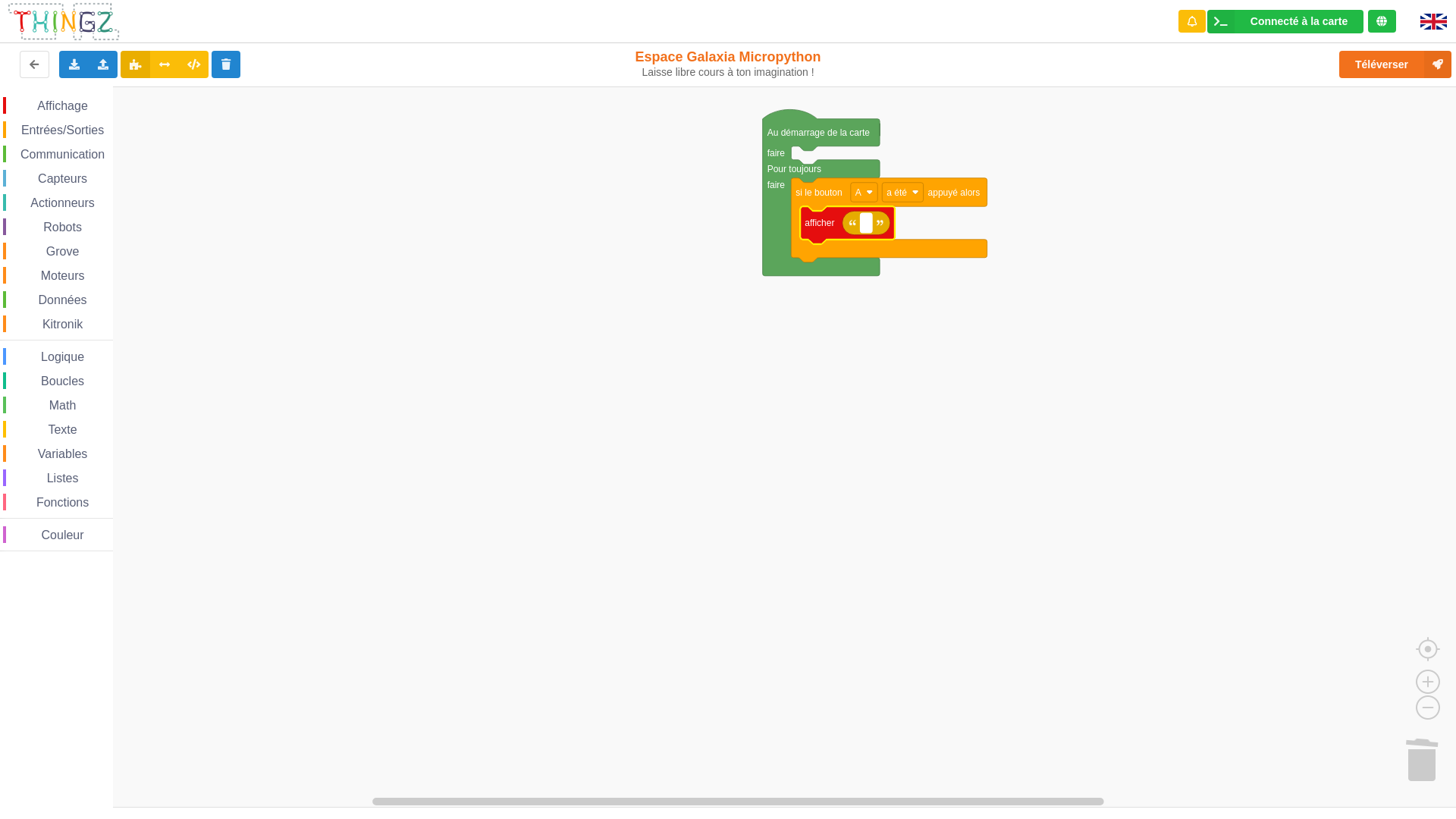 click 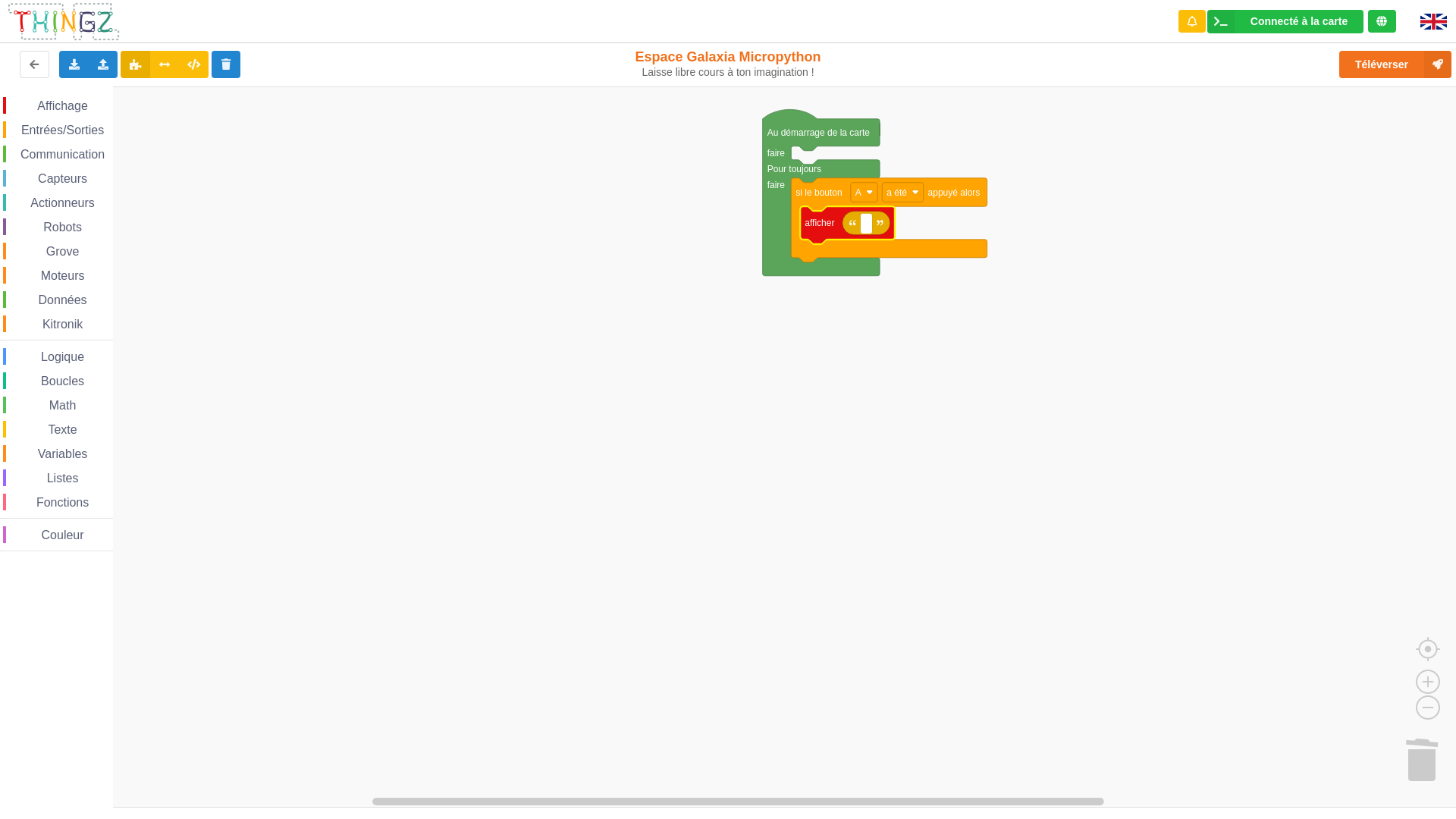 type on "🐈" 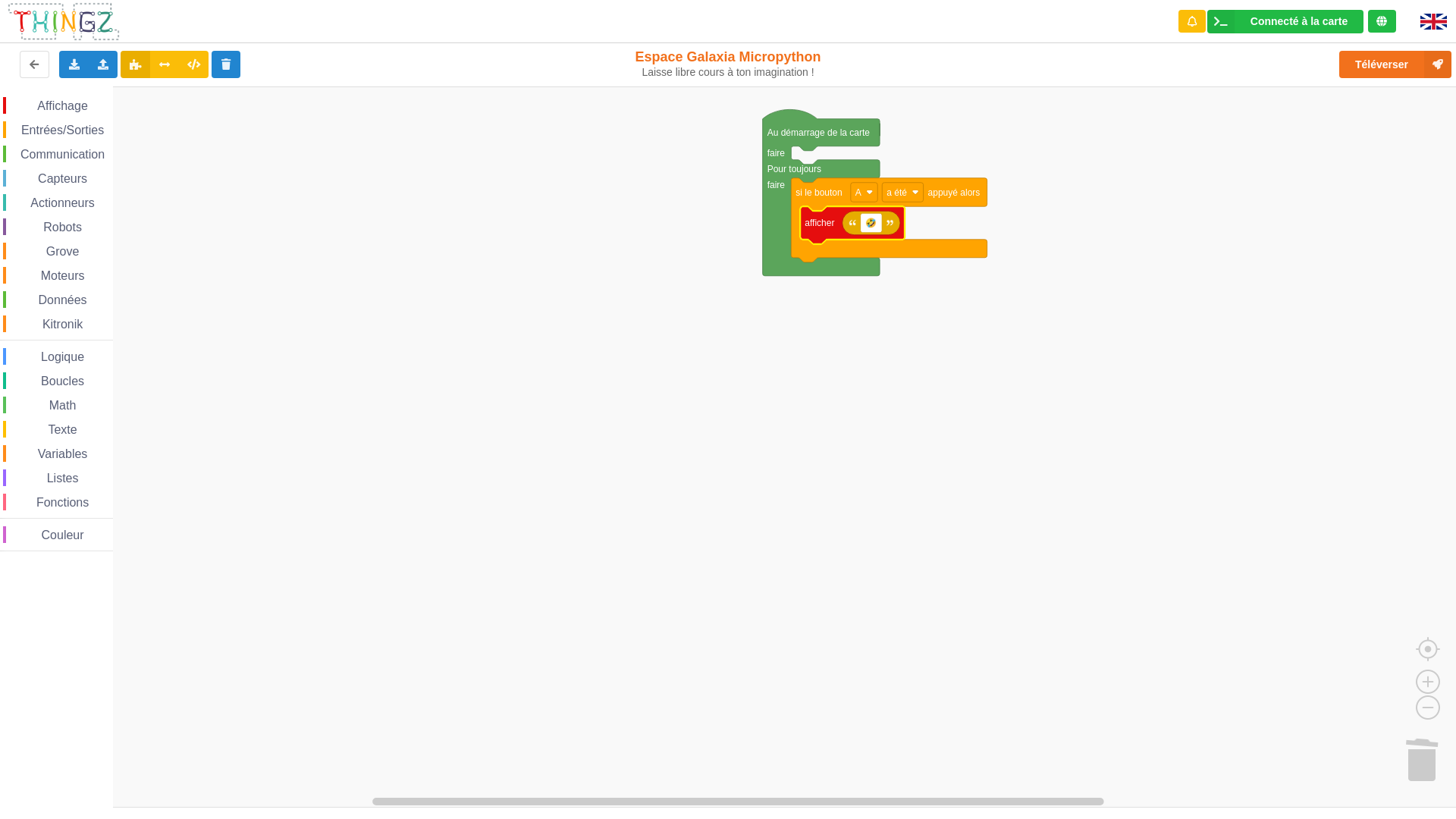 click on "Affichage" at bounding box center [58, 105] 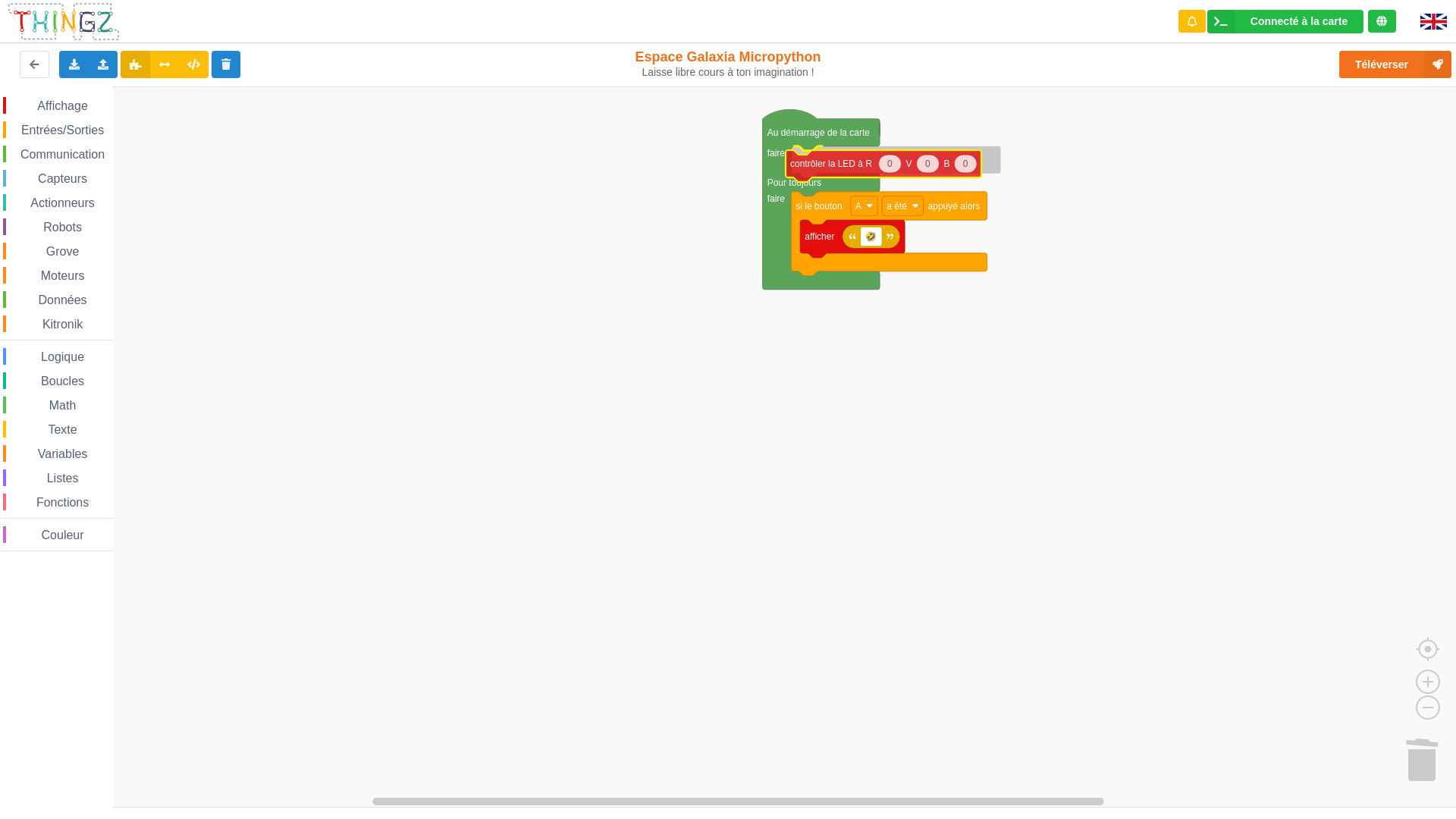 click on "Affichage Entrées/Sorties Communication Capteurs Actionneurs Robots Grove Moteurs Données Kitronik Logique Boucles Math Texte Variables Listes Fonctions Couleur Au démarrage de la carte faire Pour toujours faire si le bouton A a été appuyé alors 🤣 afficher contrôler la LED à R V B   afficher effacer l'écran 0 0 0 contrôler la LED à R V B 0 régler l'intensité du rouge de la LED à 0 régler l'intensité du vert de la LED à 0 régler l'intensité du bleu de la LED à intensité du rouge de la LED intensité du vert de la LED intensité du bleu de la LED passer l'écran en mode graphique 50 graphique: ajouter la valeur sur l'axe des Y vertical 0 100 graphique: règle l'échelle de l'axe y à: min max 1 50 graphique: toutes les secondes calculer une nouvelle valeur ajouter le résultat dans le graphique 0 0 20 10 créer le rectangle r à la position x: y: de longueur: de largeur: de couleur: 10 X de r à 10" at bounding box center [733, 447] 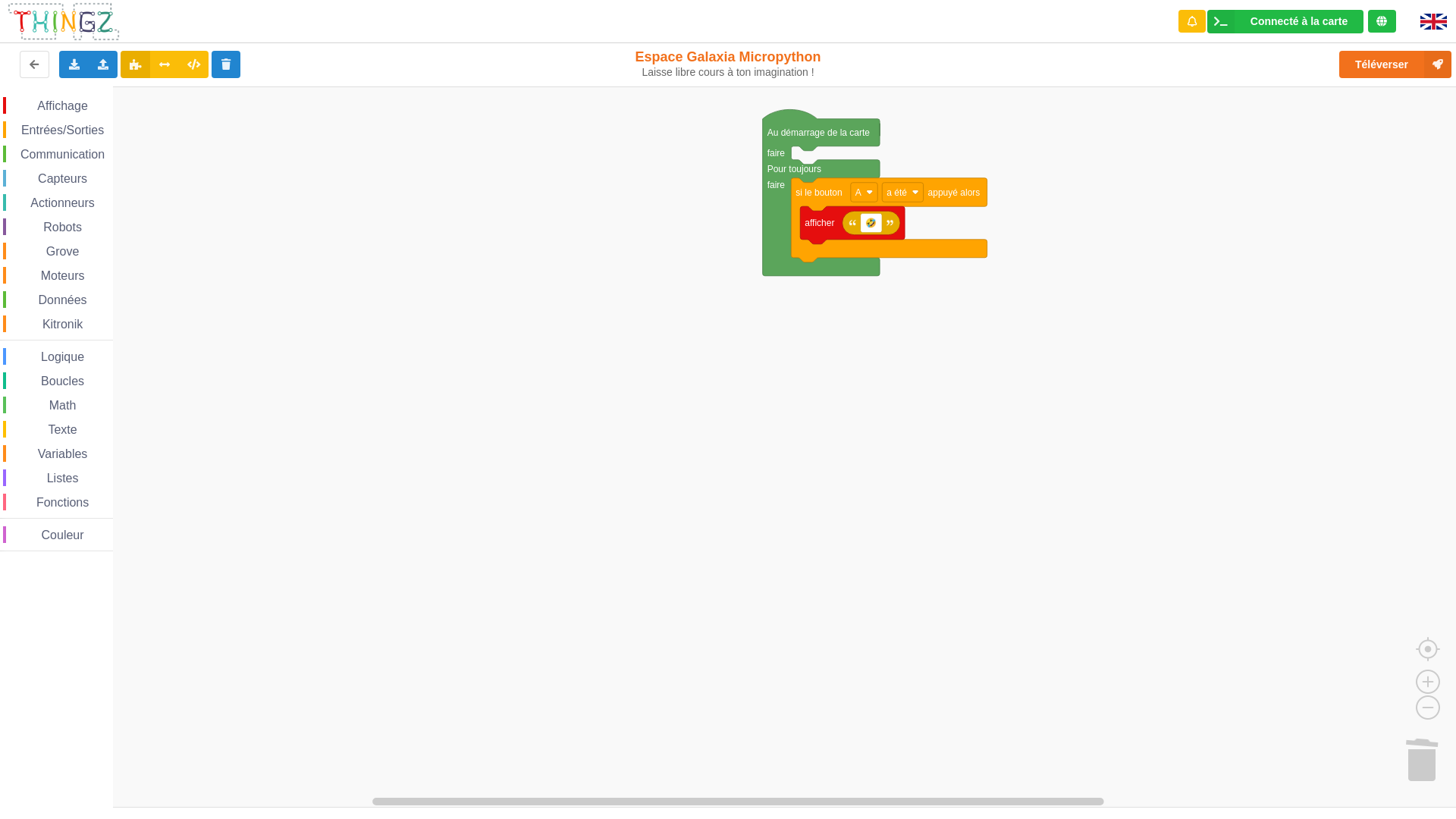 click on "Affichage" at bounding box center (62, 105) 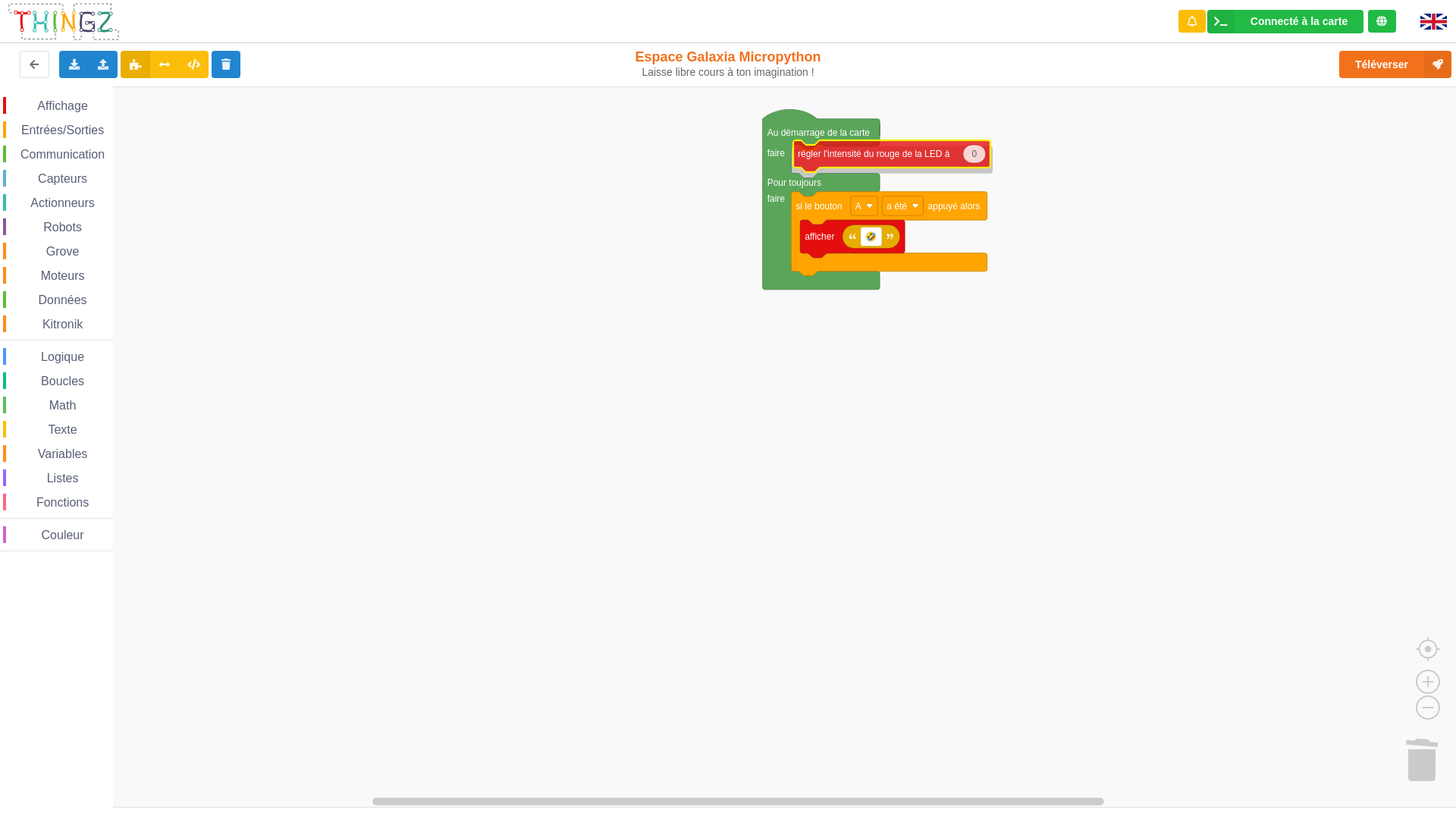 click on "Affichage Entrées/Sorties Communication Capteurs Actionneurs Robots Grove Moteurs Données Kitronik Logique Boucles Math Texte Variables Listes Fonctions Couleur Au démarrage de la carte faire Pour toujours faire si le bouton A a été appuyé alors 🤣 afficher régler l'intensité du rouge de la LED à   afficher effacer l'écran 0 0 0 contrôler la LED à R V B 0 régler l'intensité du rouge de la LED à 0 régler l'intensité du vert de la LED à 0 régler l'intensité du bleu de la LED à intensité du rouge de la LED intensité du vert de la LED intensité du bleu de la LED passer l'écran en mode graphique 50 graphique: ajouter la valeur sur l'axe des Y vertical 0 100 graphique: règle l'échelle de l'axe y à: min max 1 50 graphique: toutes les secondes calculer une nouvelle valeur ajouter le résultat dans le graphique 0 0 20 10 créer le rectangle r à la position x: y: de longueur: de largeur: 10 X de r" at bounding box center (733, 447) 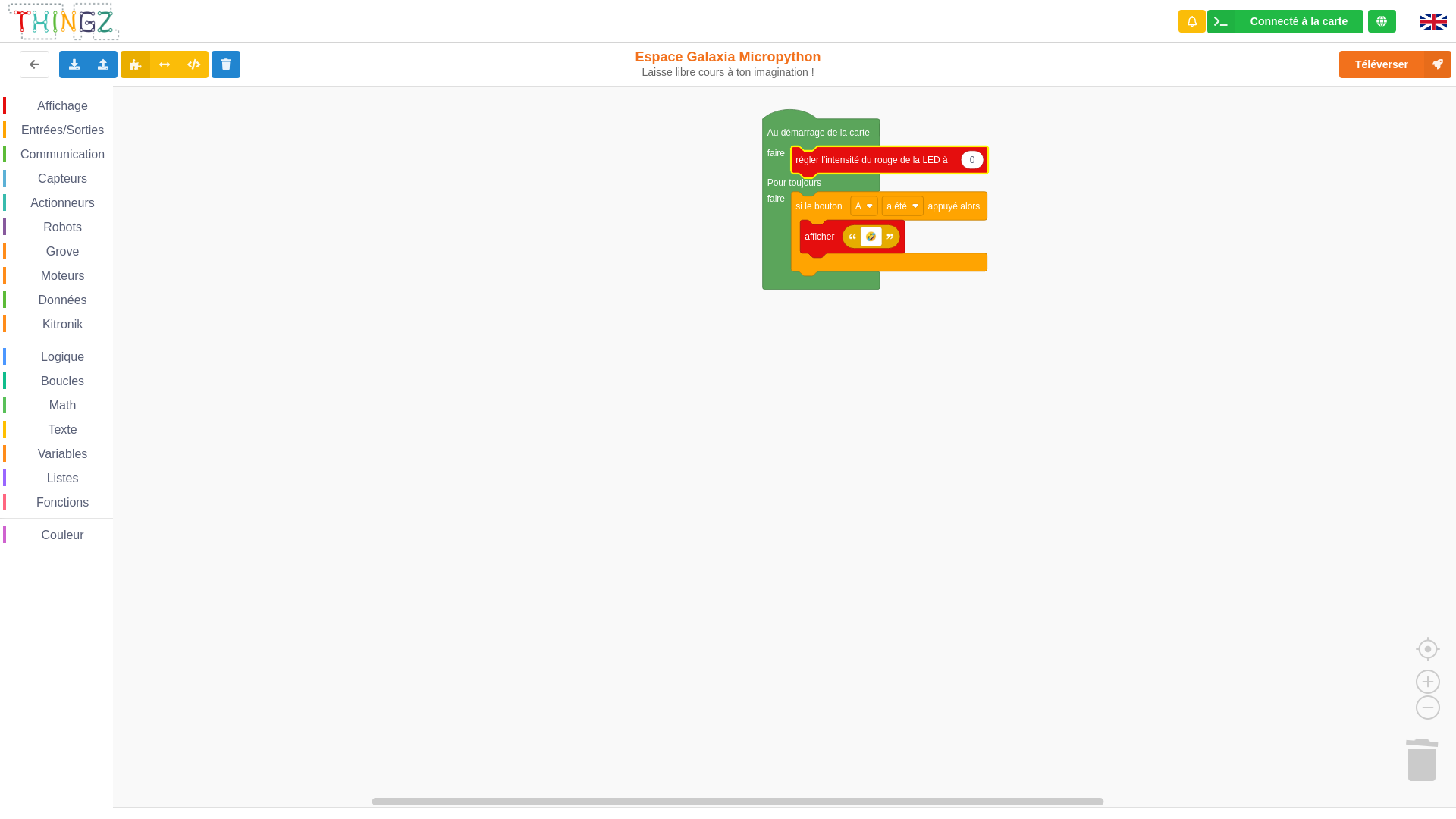 click on "0" 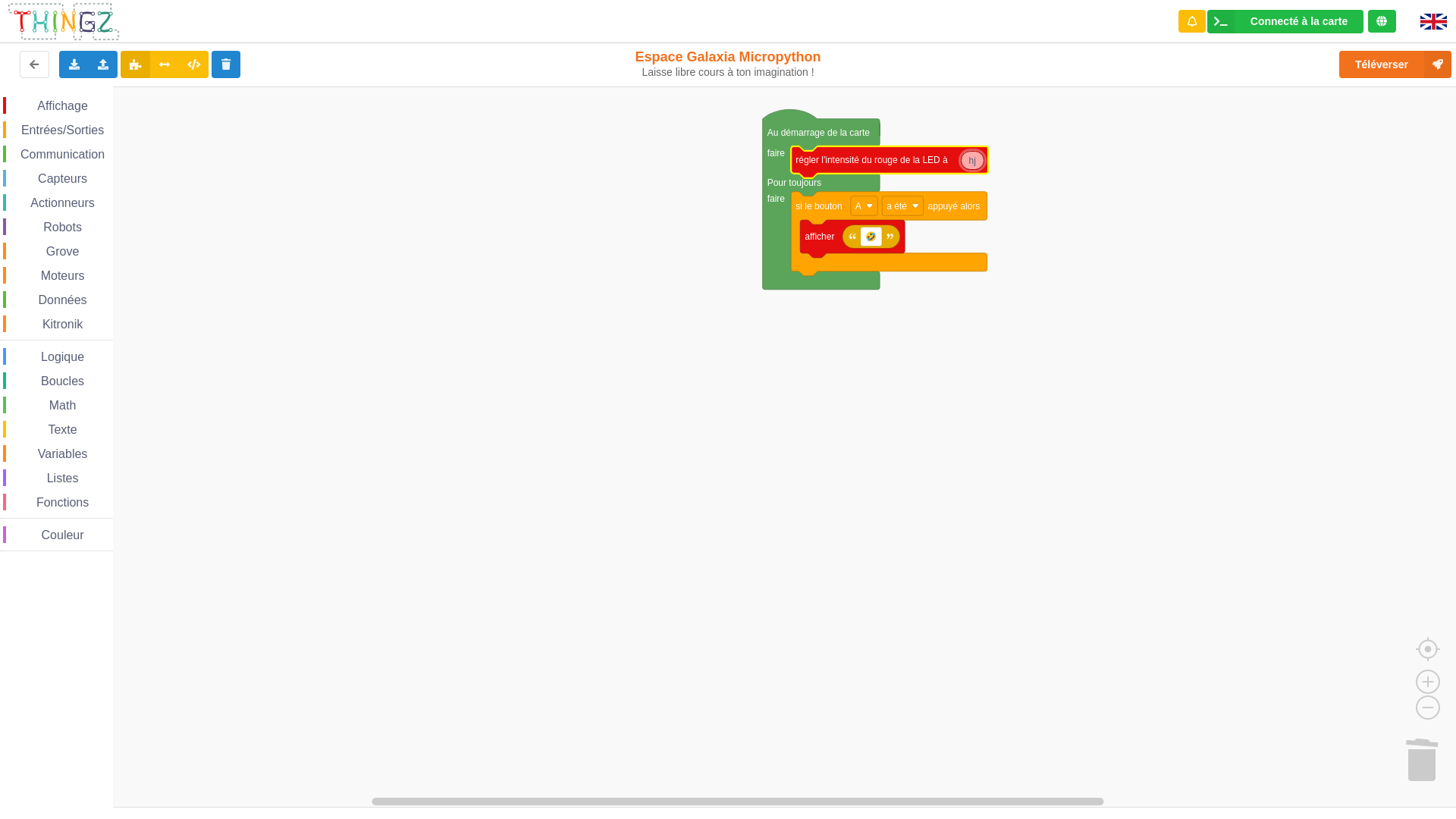 type on "h" 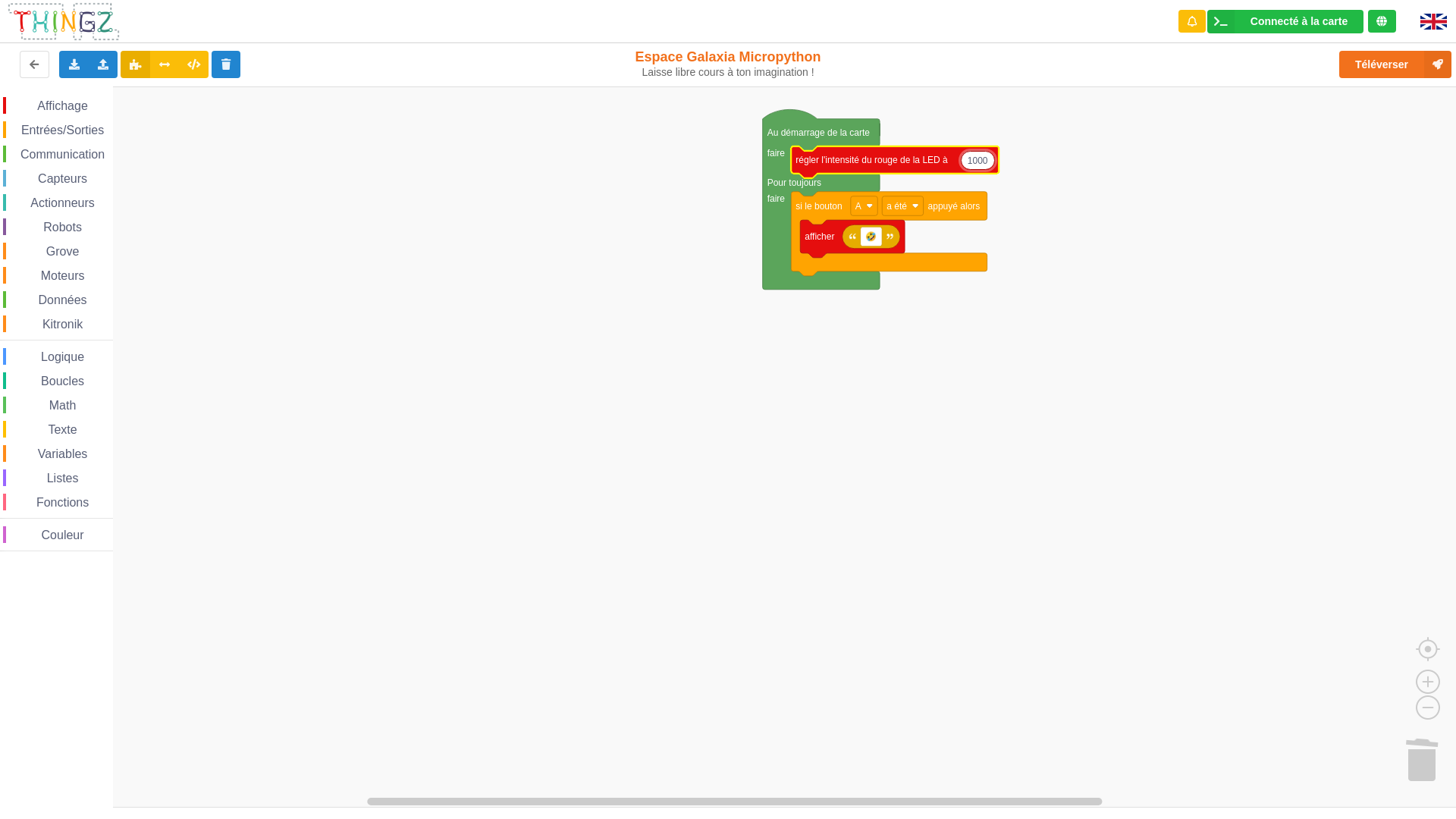type on "100" 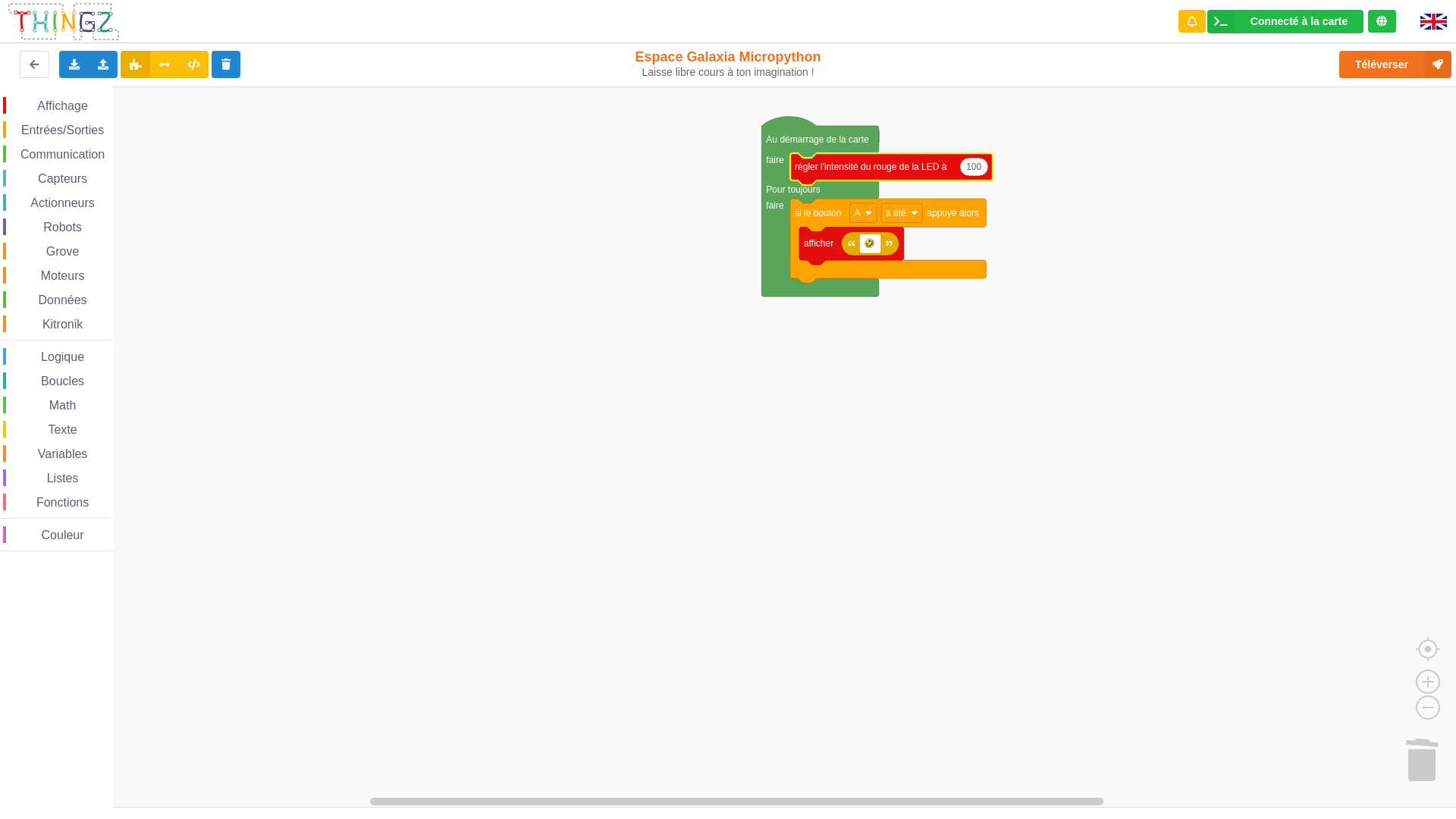 click on "100" 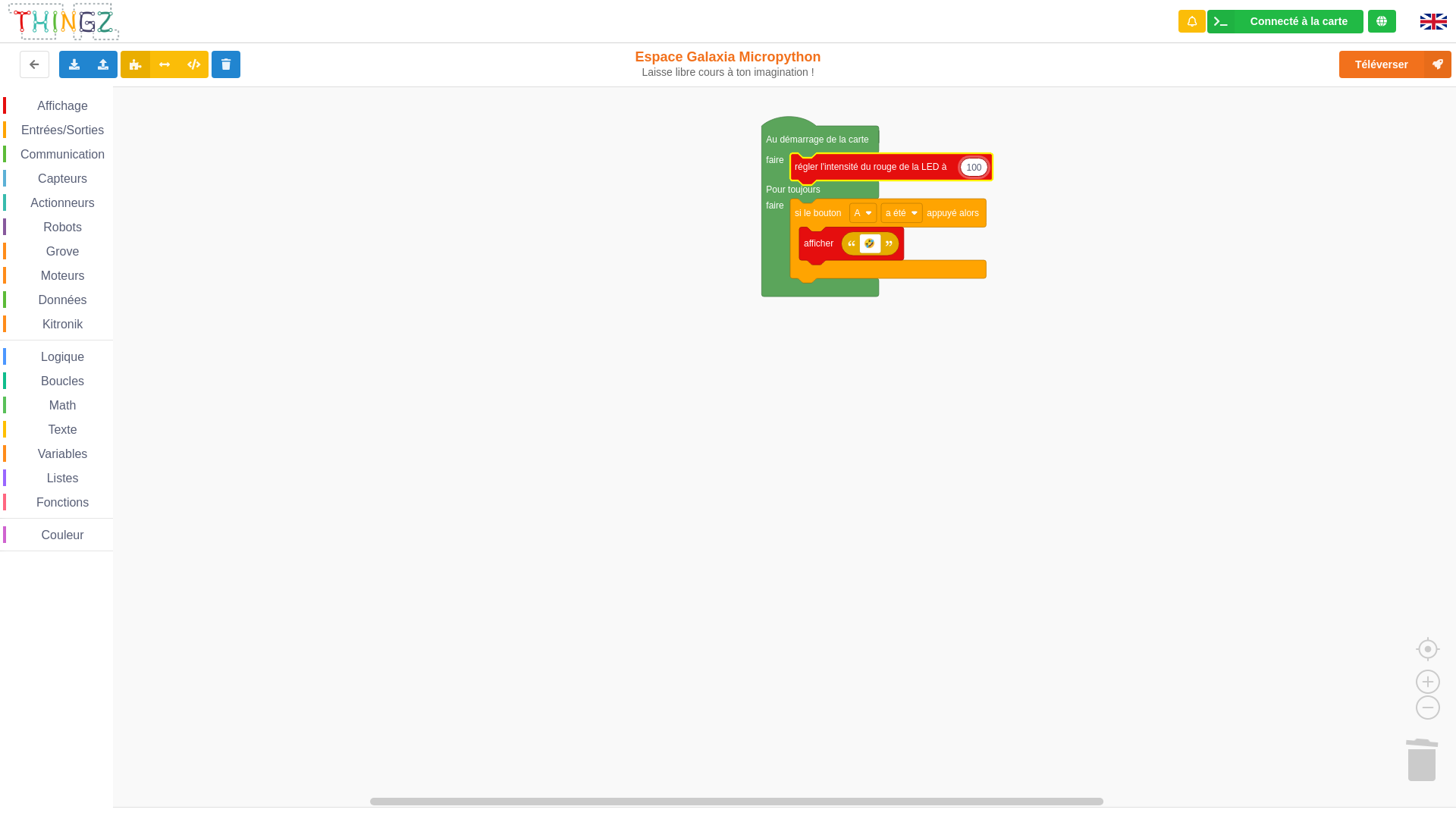 type on "1000" 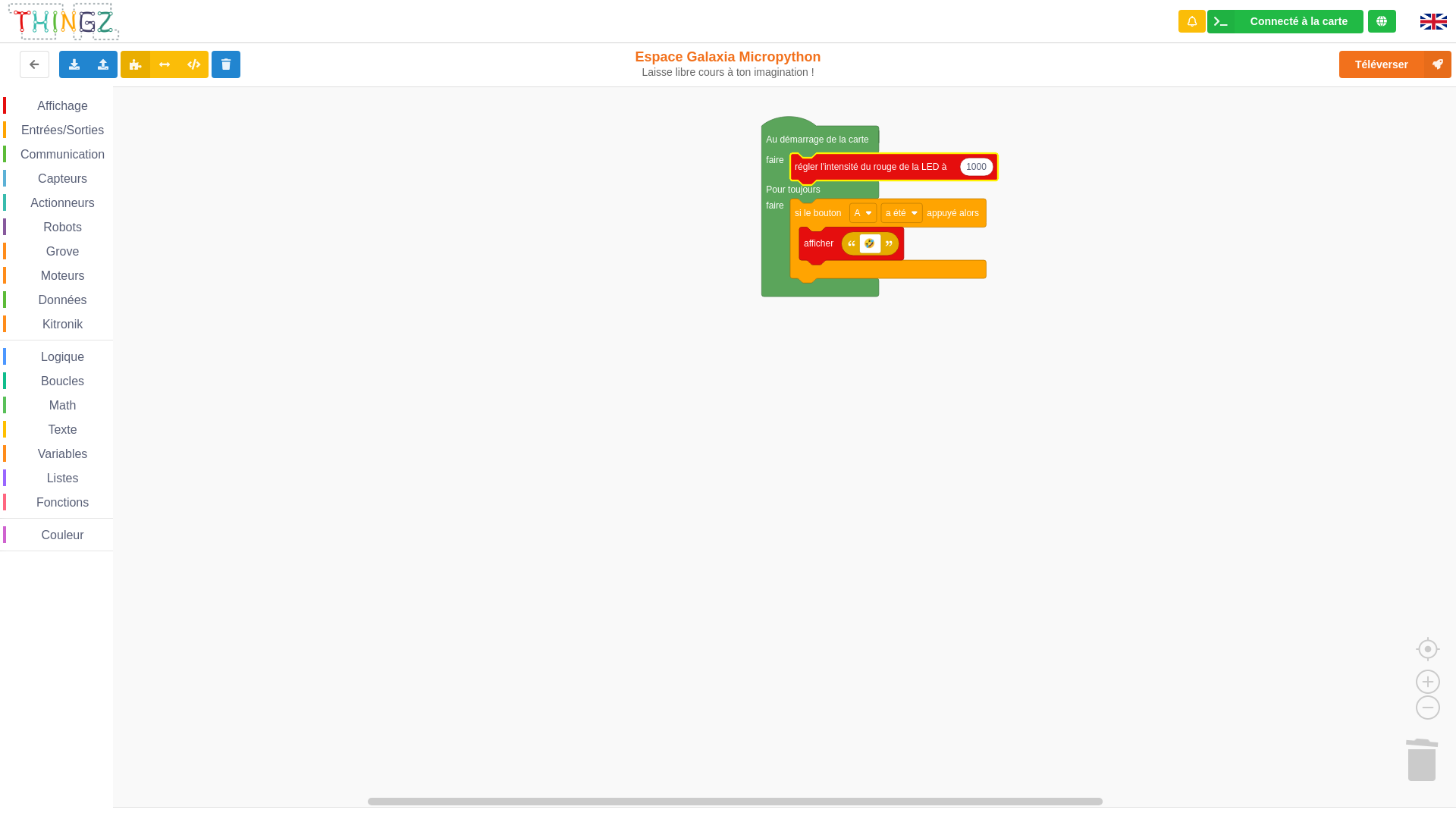 click 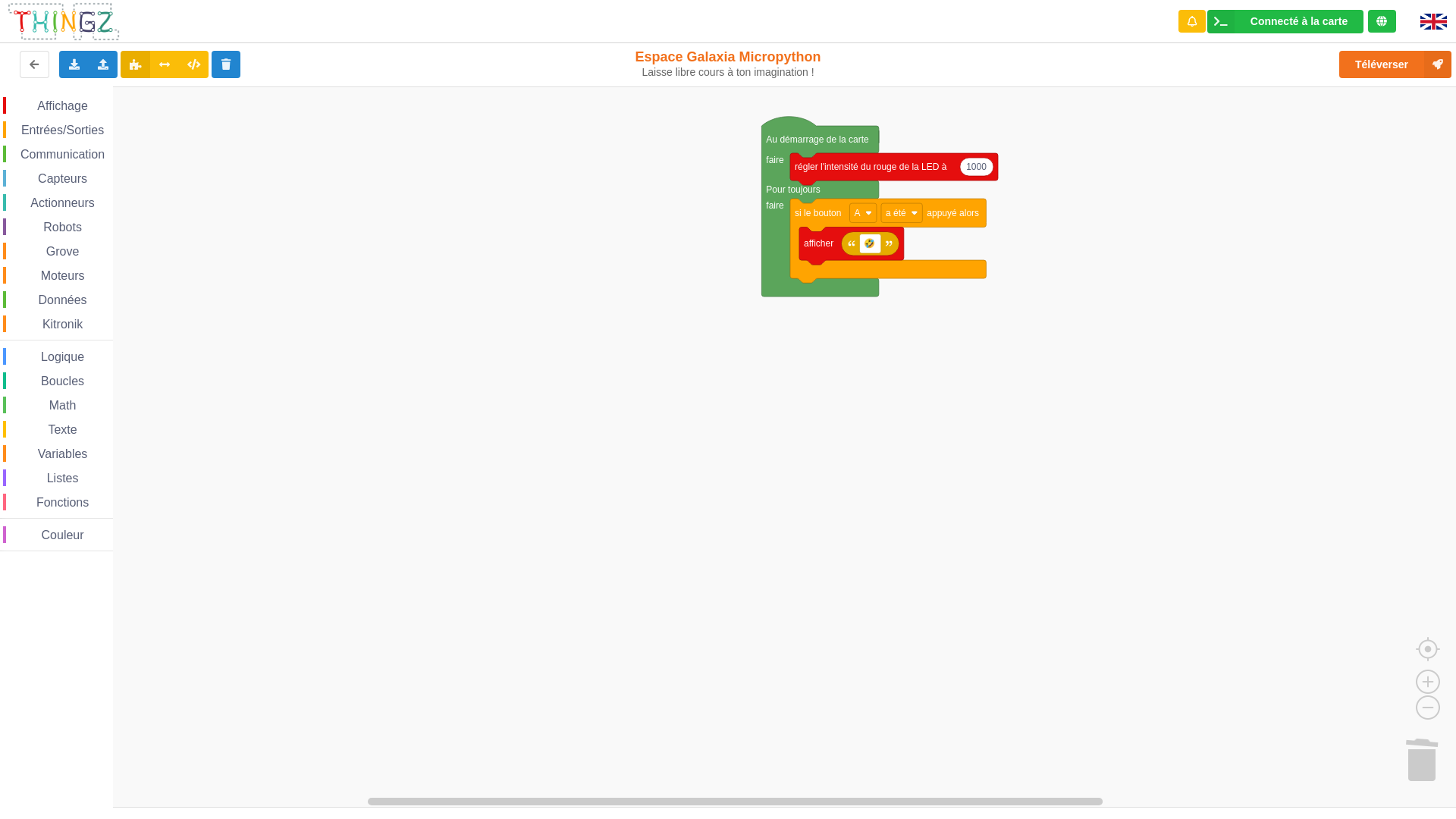 click on "1000" 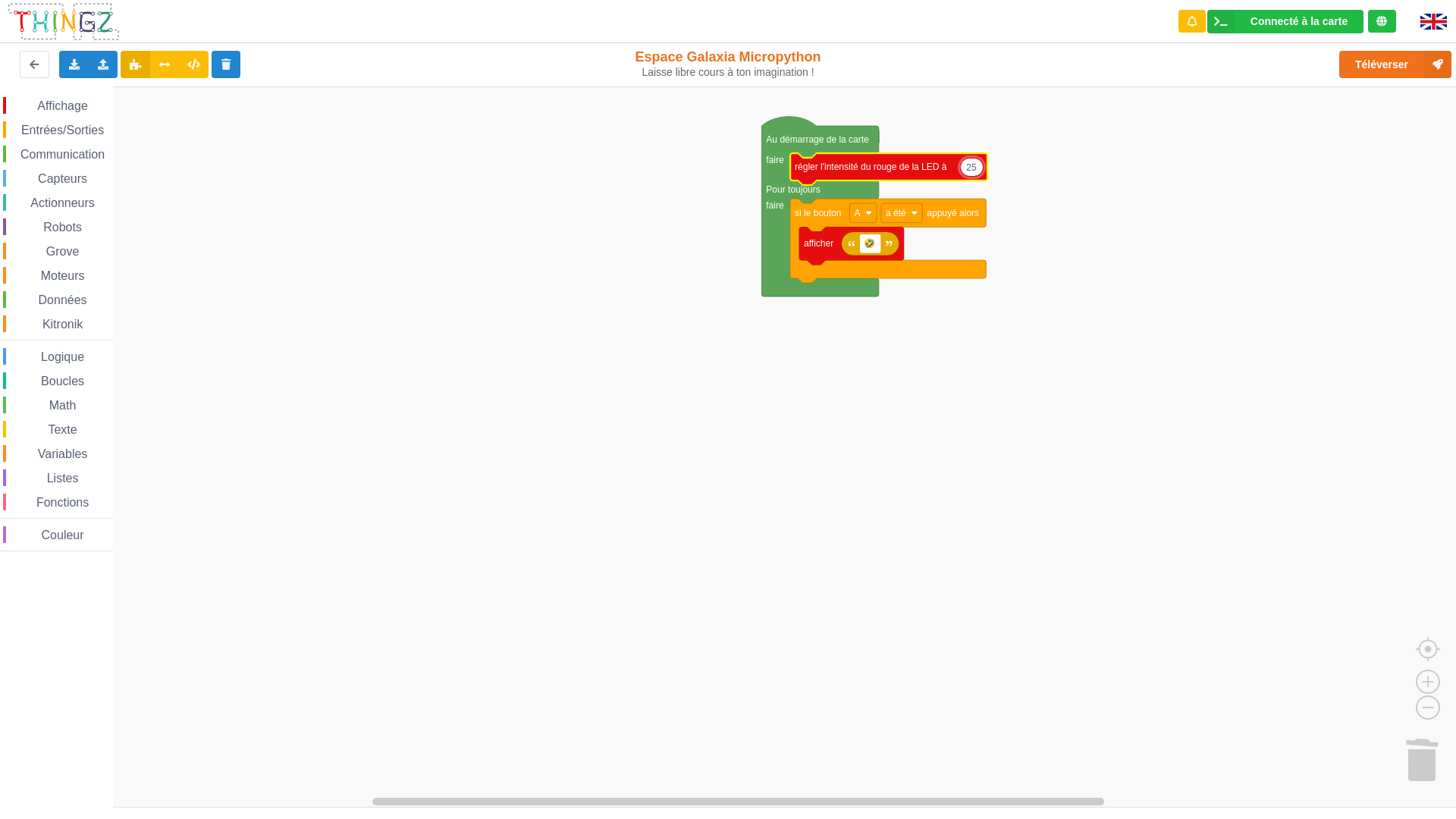 type on "255" 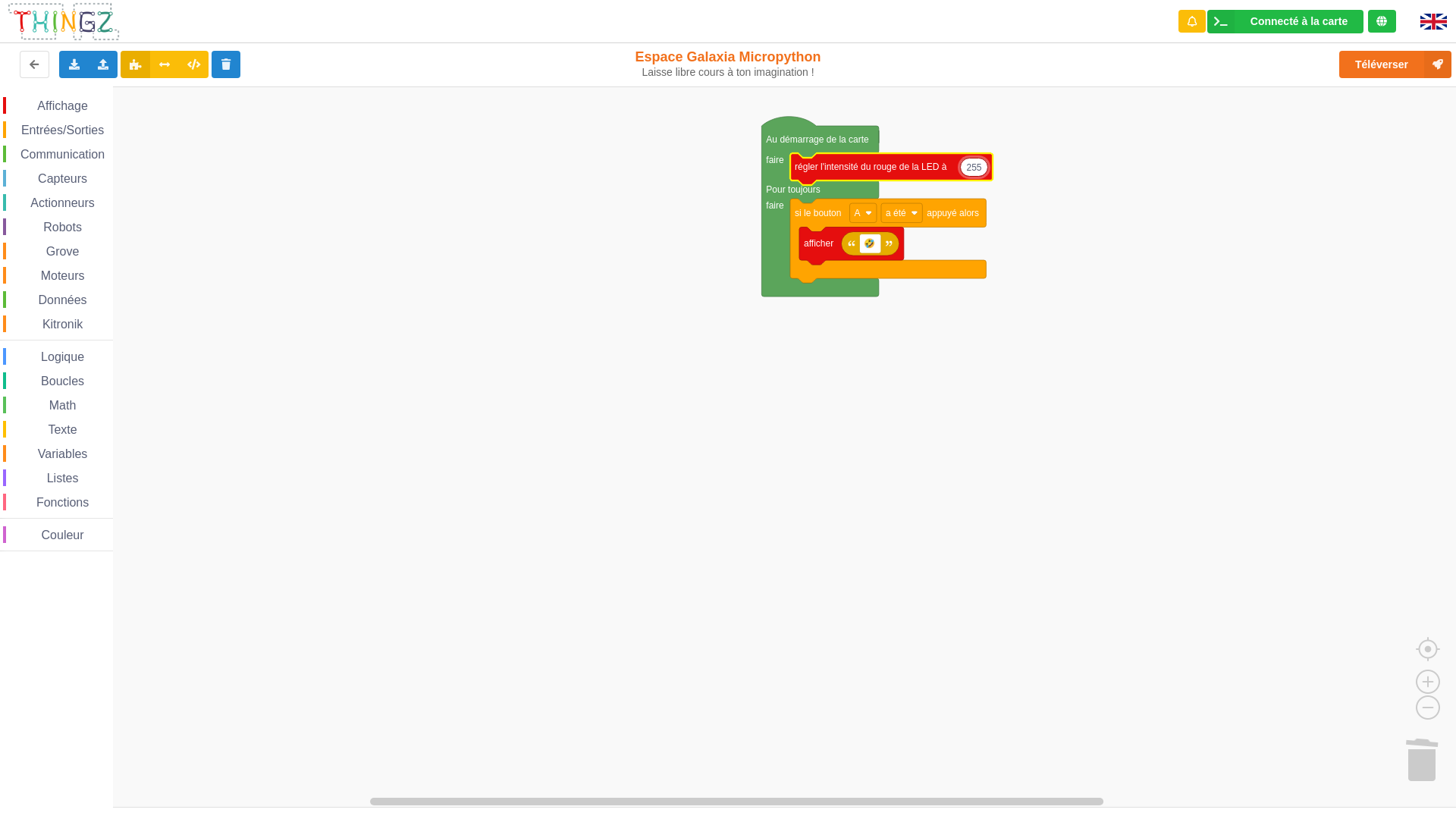 click on "Affichage" at bounding box center (62, 105) 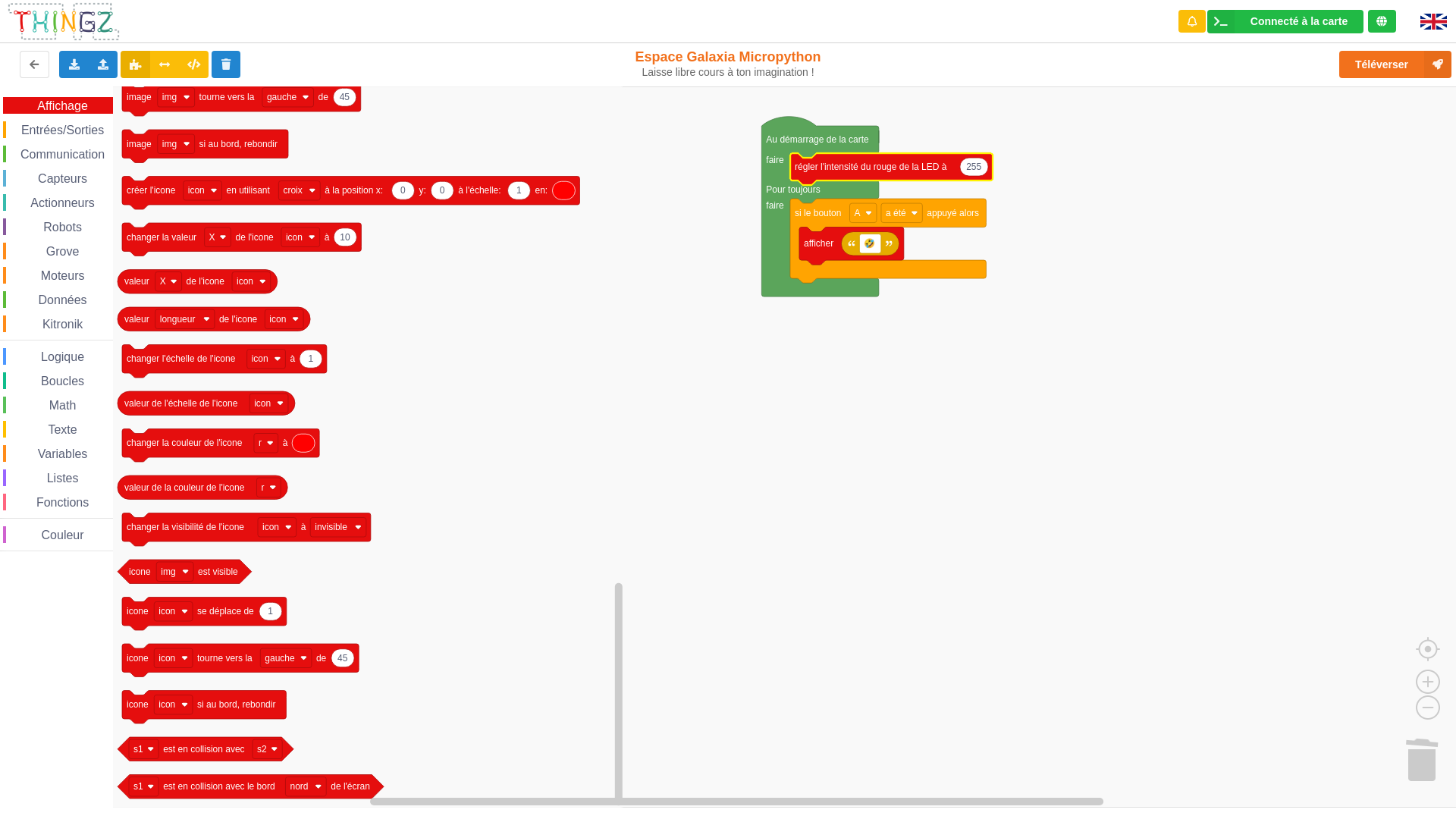click on "Entrées/Sorties" at bounding box center [62, 130] 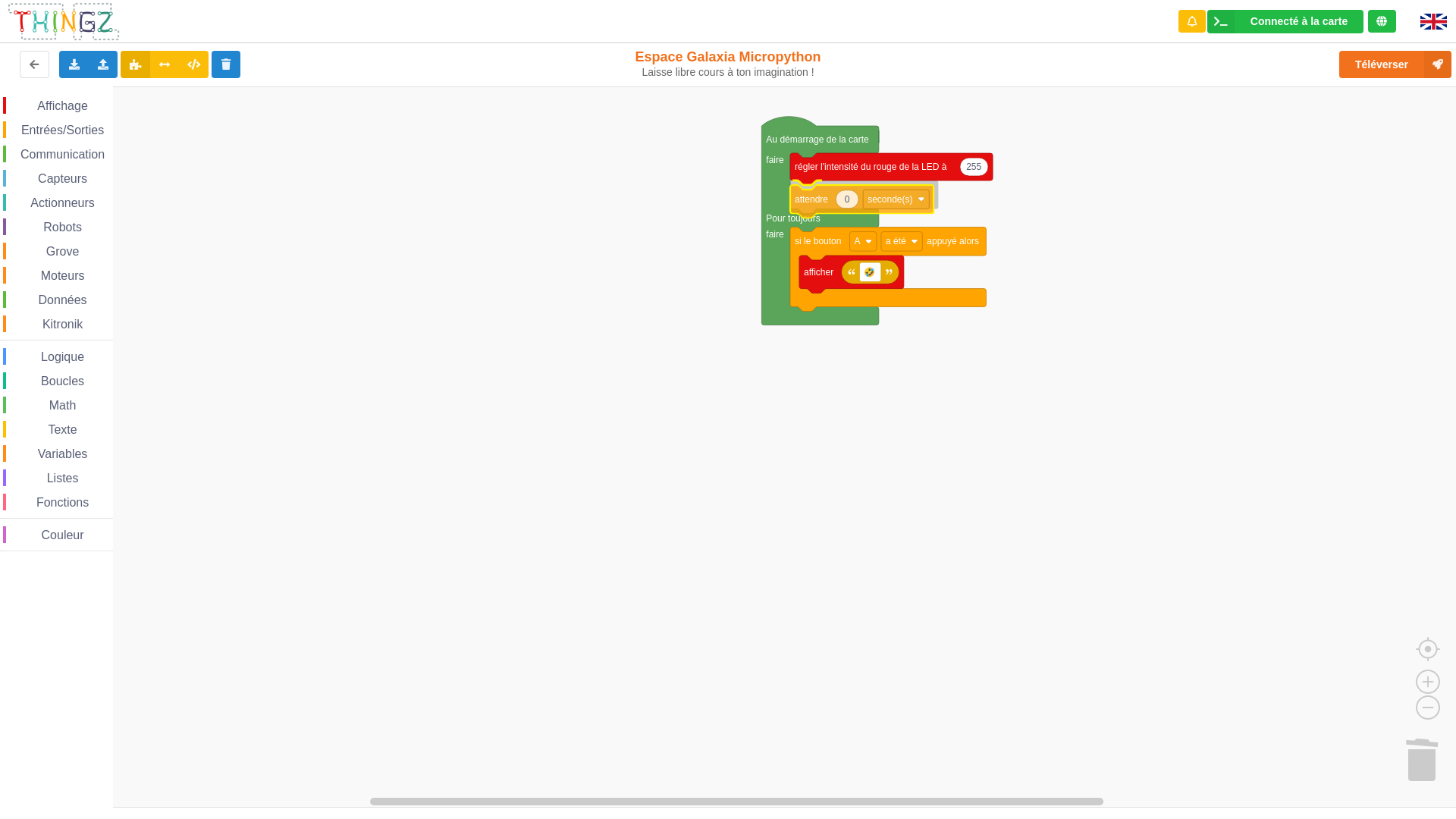click on "Affichage Entrées/Sorties Communication Capteurs Actionneurs Robots Grove Moteurs Données Kitronik Logique Boucles Math Texte Variables Listes Fonctions Couleur Au démarrage de la carte faire Pour toujours faire 255 régler l'intensité du rouge de la LED à attendre seconde(s) si le bouton A a été appuyé alors 🤣 afficher 0 attendre seconde(s) temps depuis le démarrage en (s) démarrer le chronomètre temps écoulé depuis le démarrage du chronomètre en s si le bouton A est appuyé alors bouton A est appuyé Lorsque le bouton A est appuyé si le bouton tactile haut est appuyé alors bouton tactile haut est touché Lorsque le bouton tactile haut est touché HAUT lire la broche numérique P0 écrire sur la broche numérique P0 l'état lire la broche analogique P0 100 appliquer un signal pwm sur la broche P0 avec rapport cyclique: % 100 50 appliquer un signal pwm sur la broche P0 avec fréquence: Hz rapport cyclique: % bouton A P0" at bounding box center [733, 447] 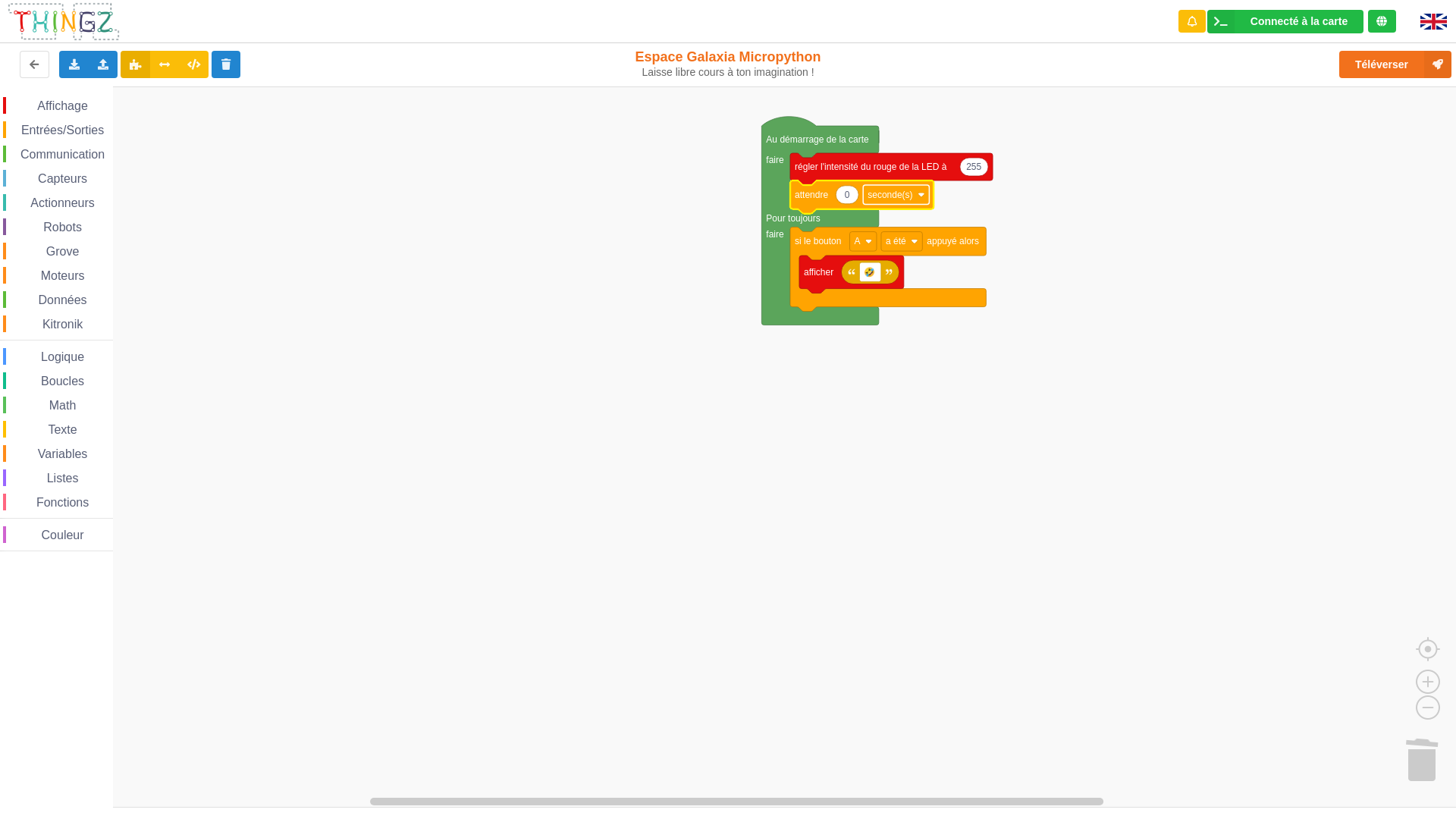 click 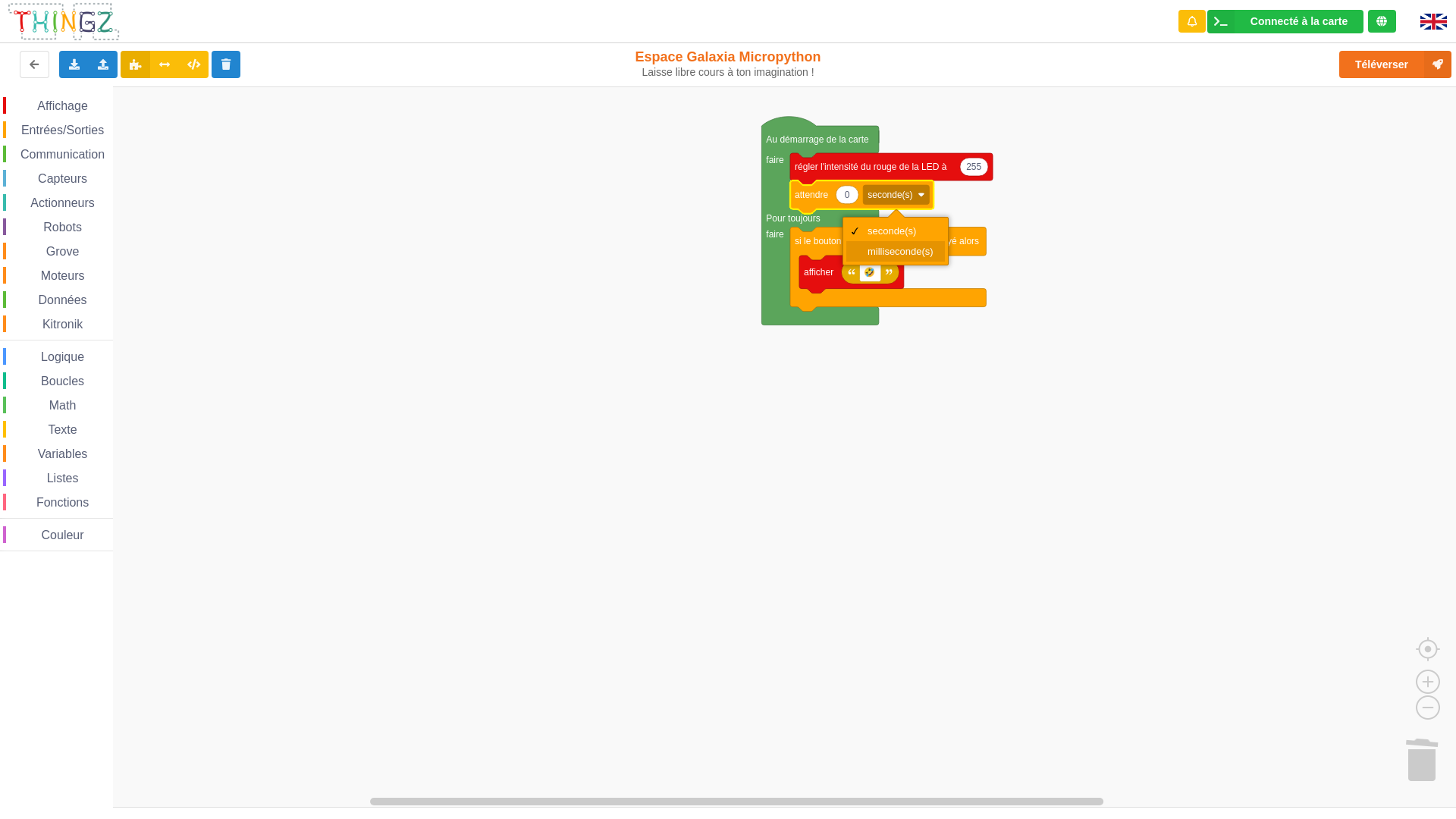 click on "milliseconde(s)" at bounding box center [900, 251] 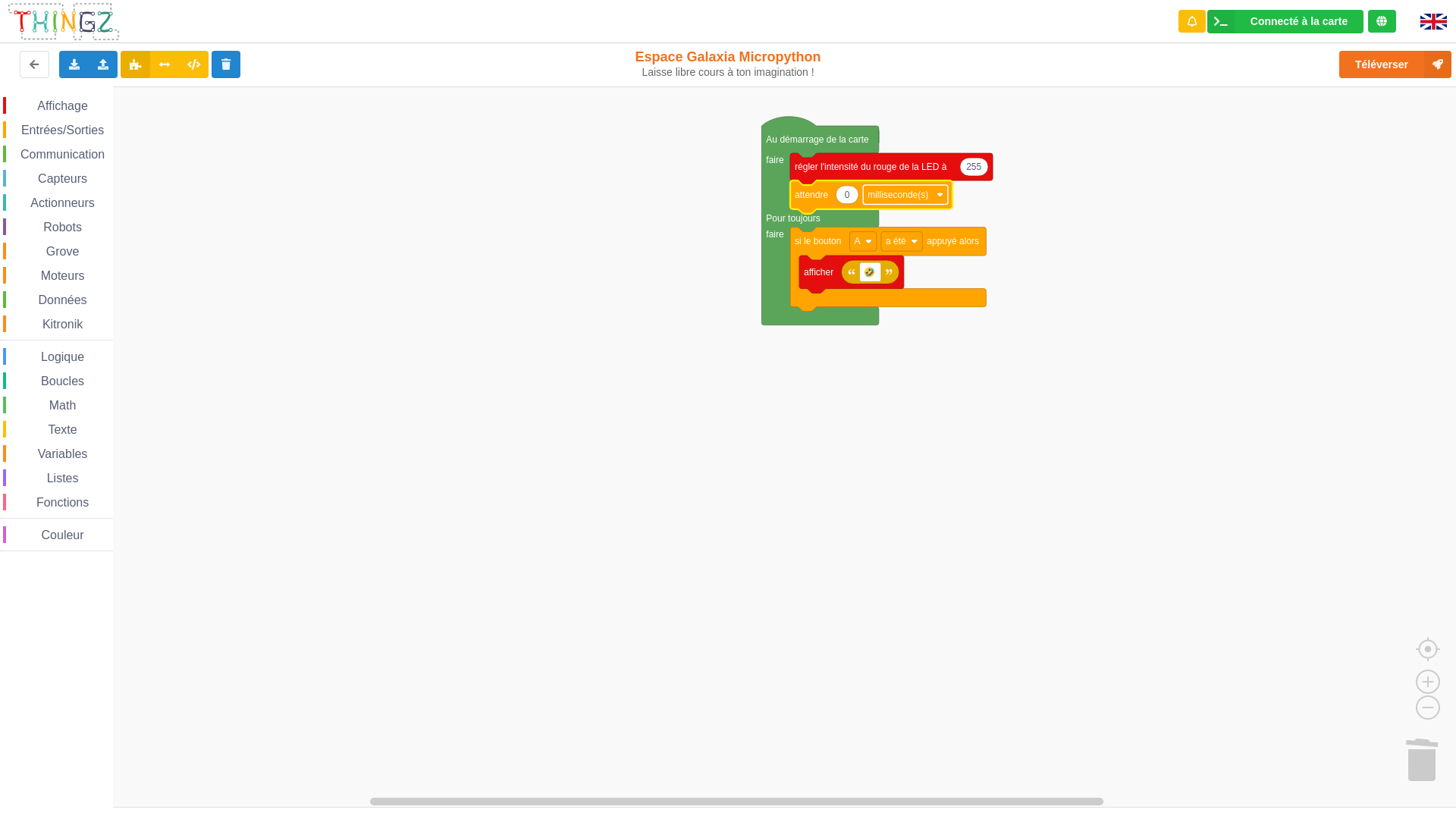 click on "milliseconde(s)" 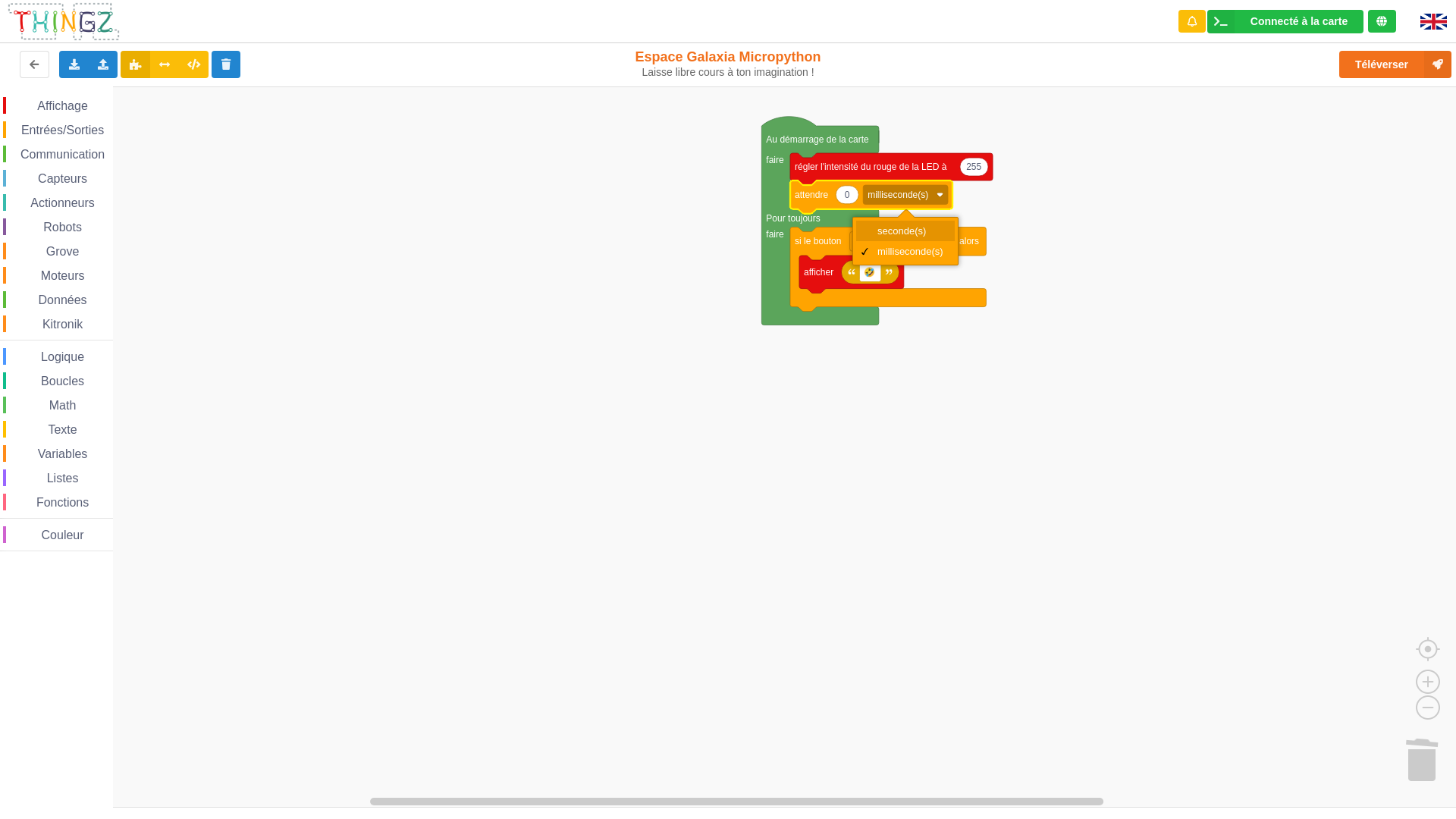 click on "seconde(s)" at bounding box center [910, 231] 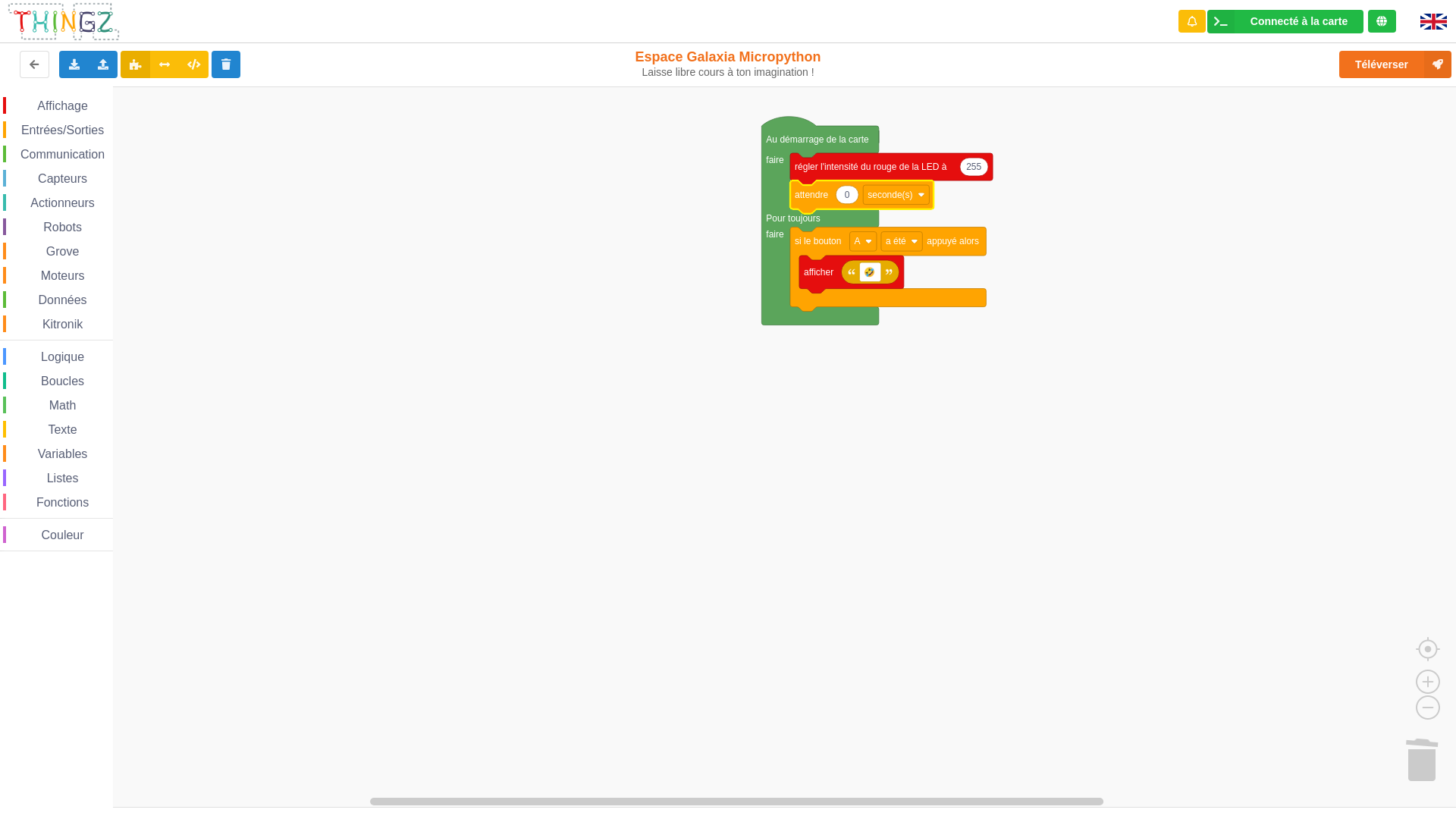 click on "0" 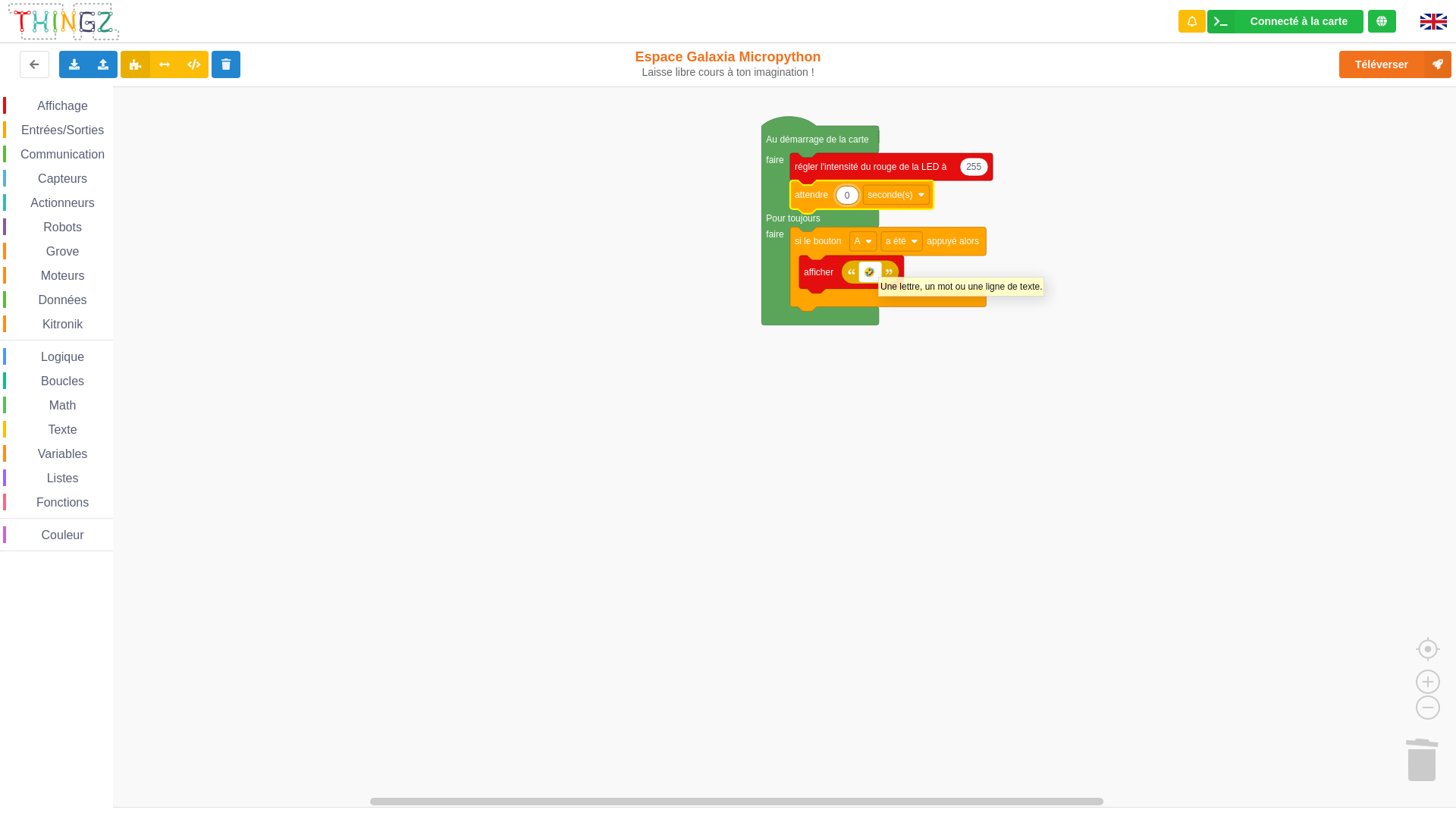 type 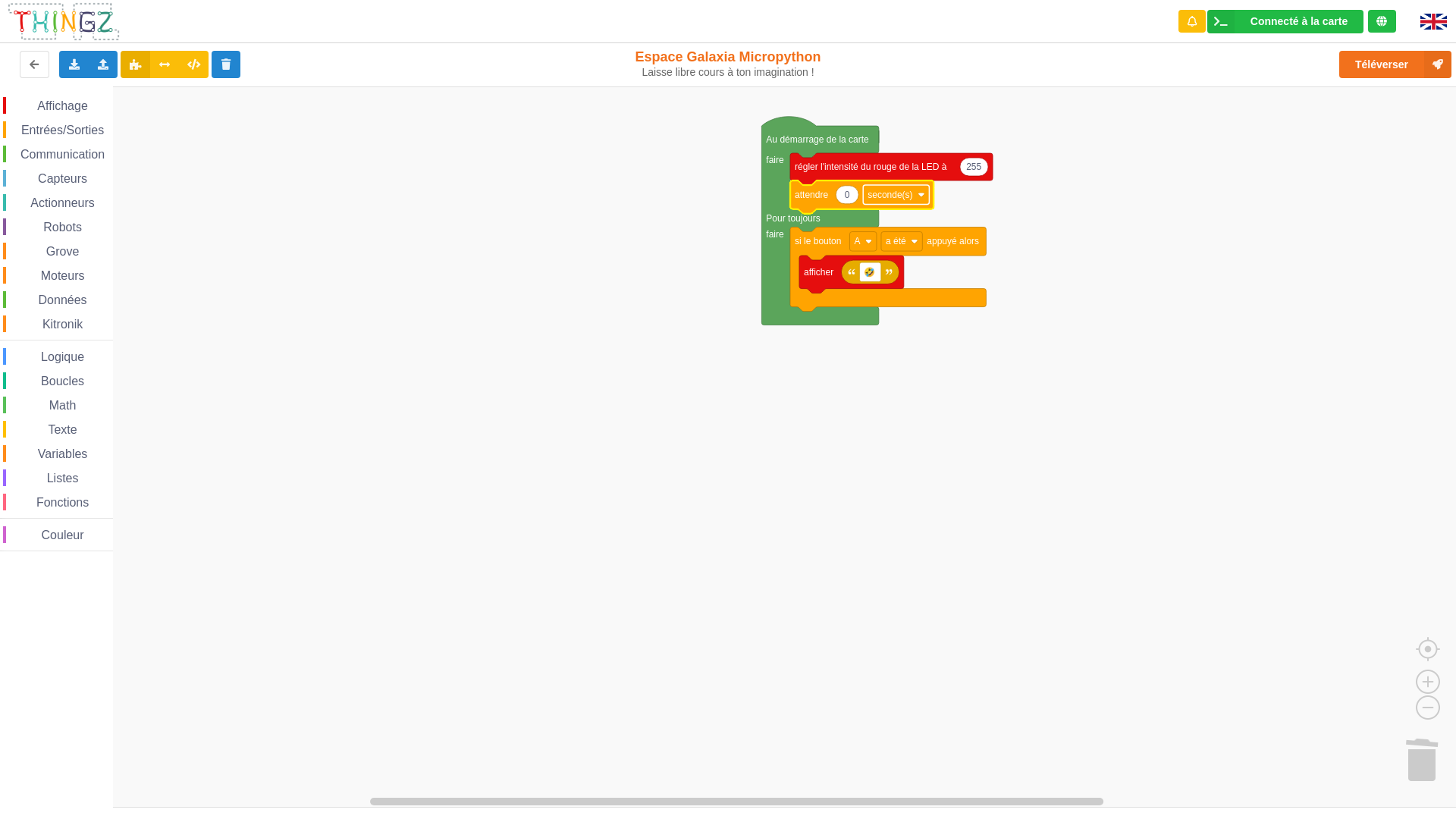 click on "seconde(s)" 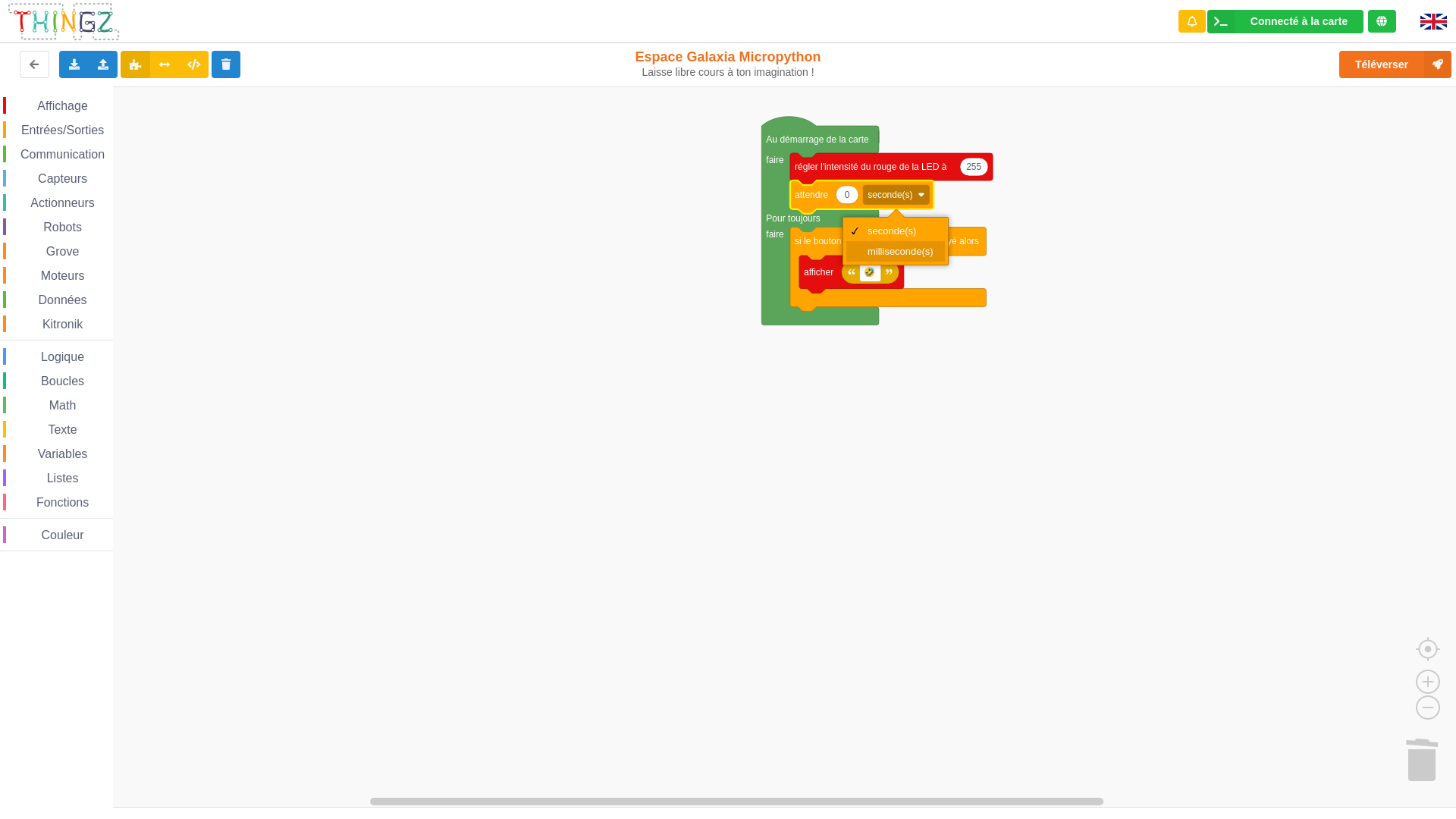 click on "milliseconde(s)" at bounding box center [896, 251] 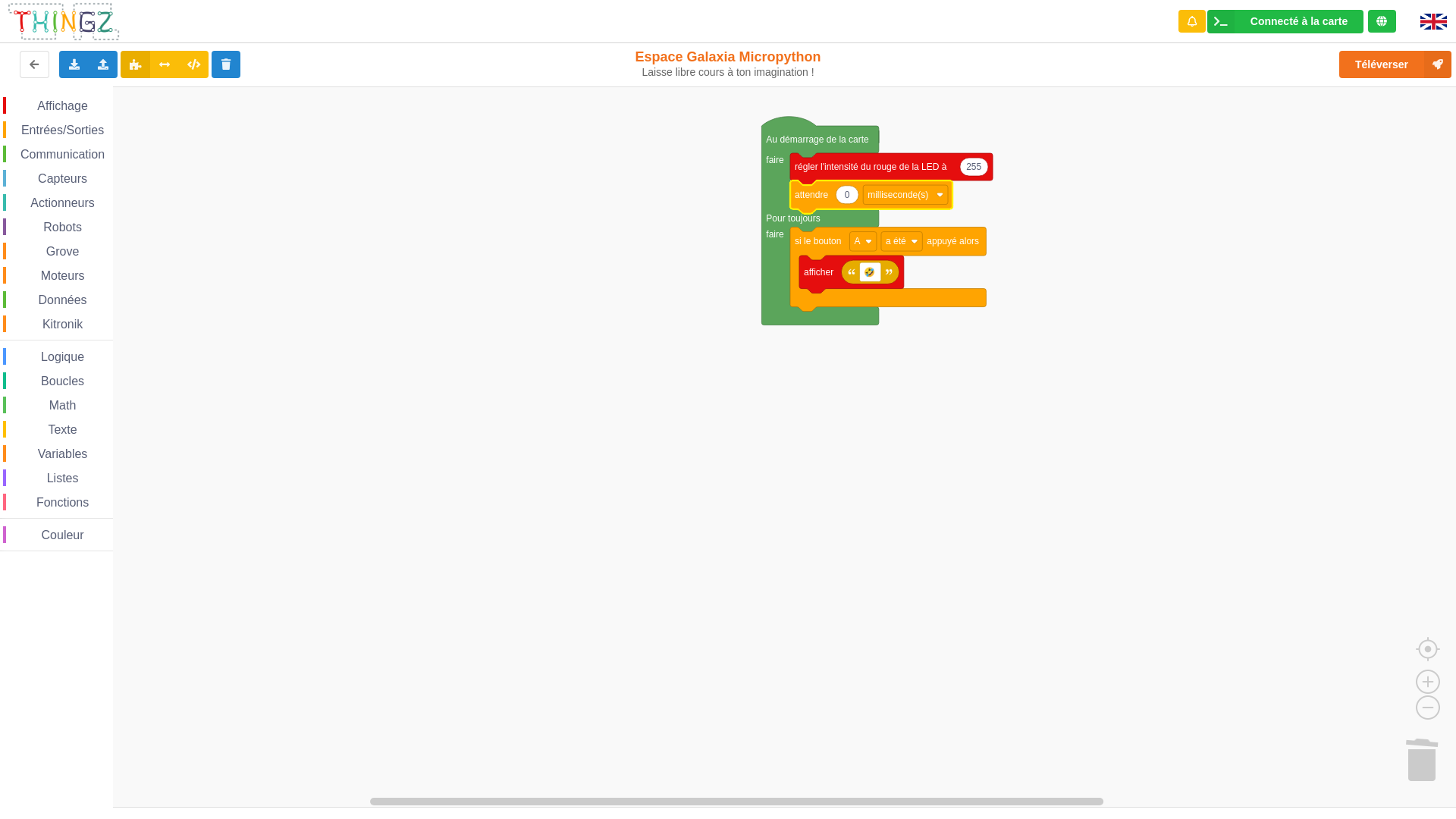 click on "0" 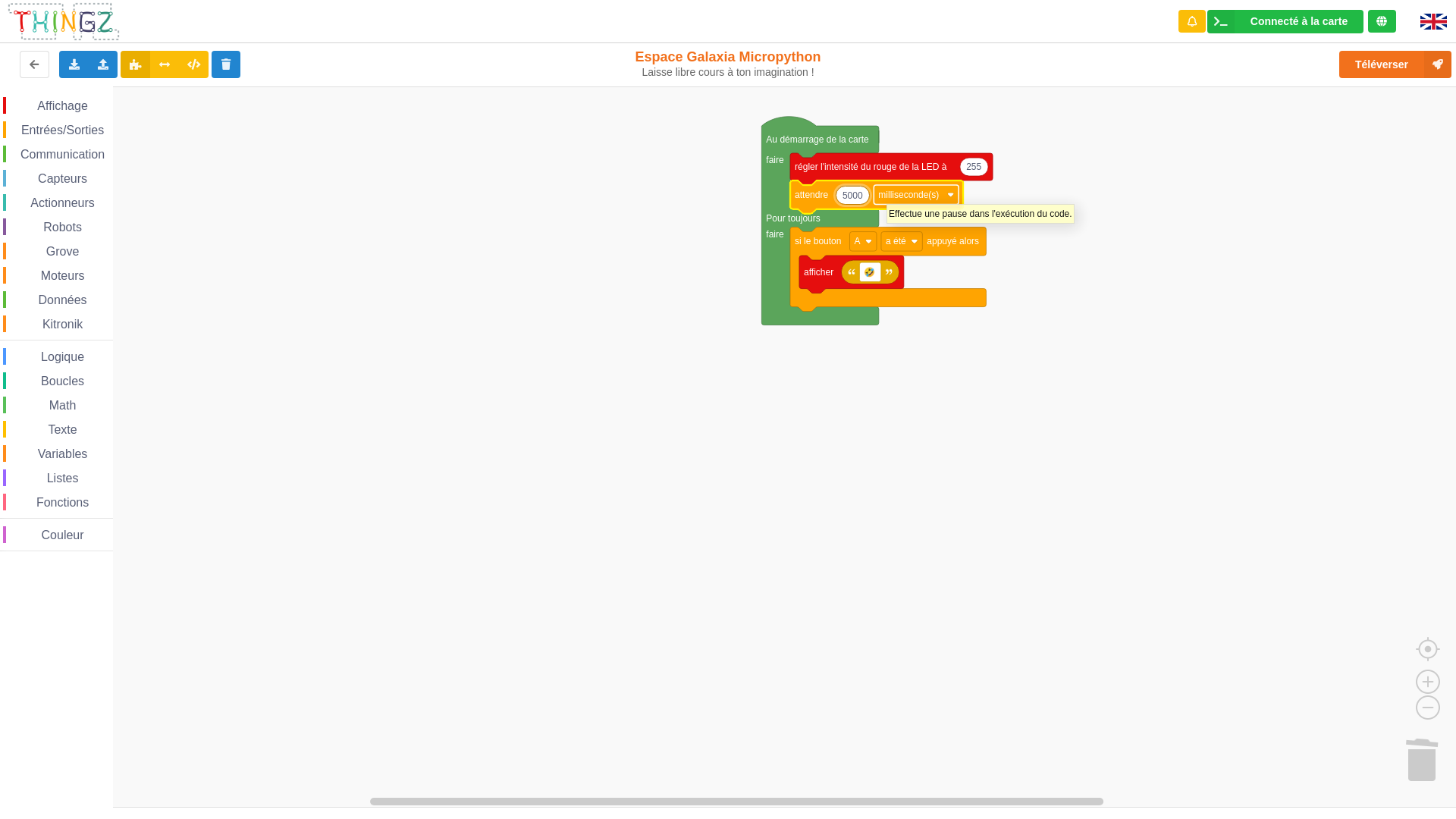 type on "500" 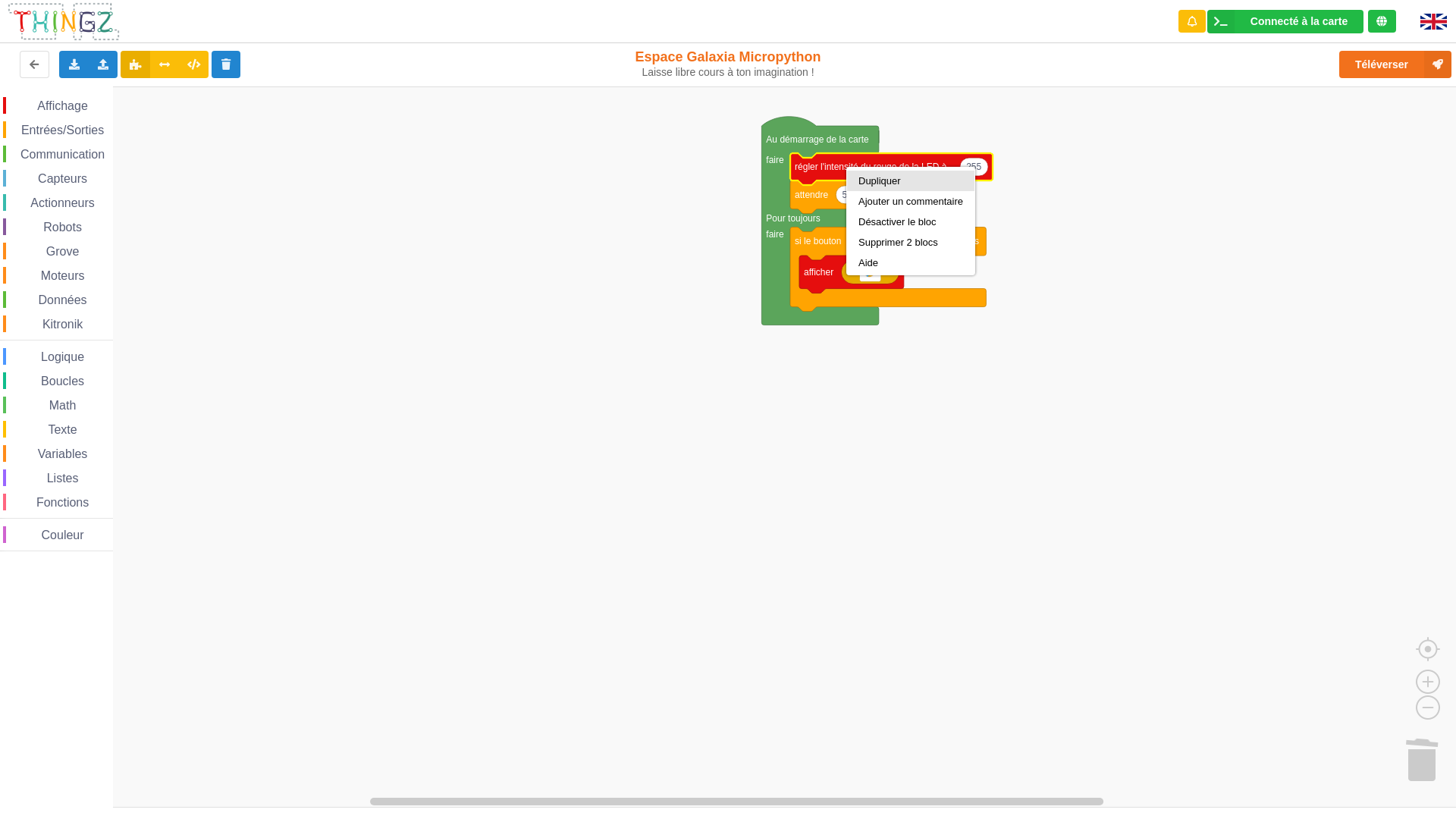 click on "Dupliquer" at bounding box center [911, 180] 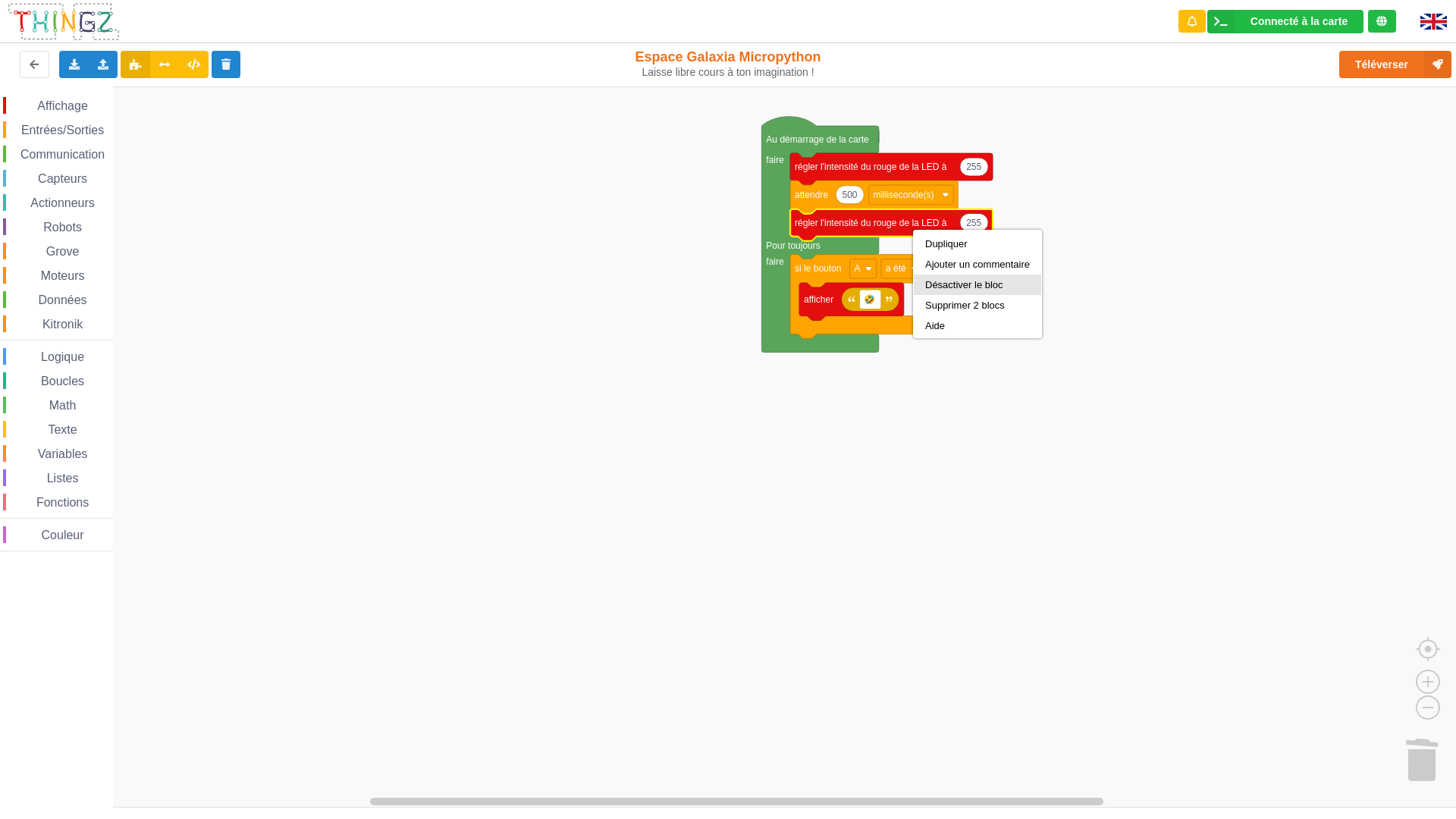 click on "Désactiver le bloc" at bounding box center [977, 284] 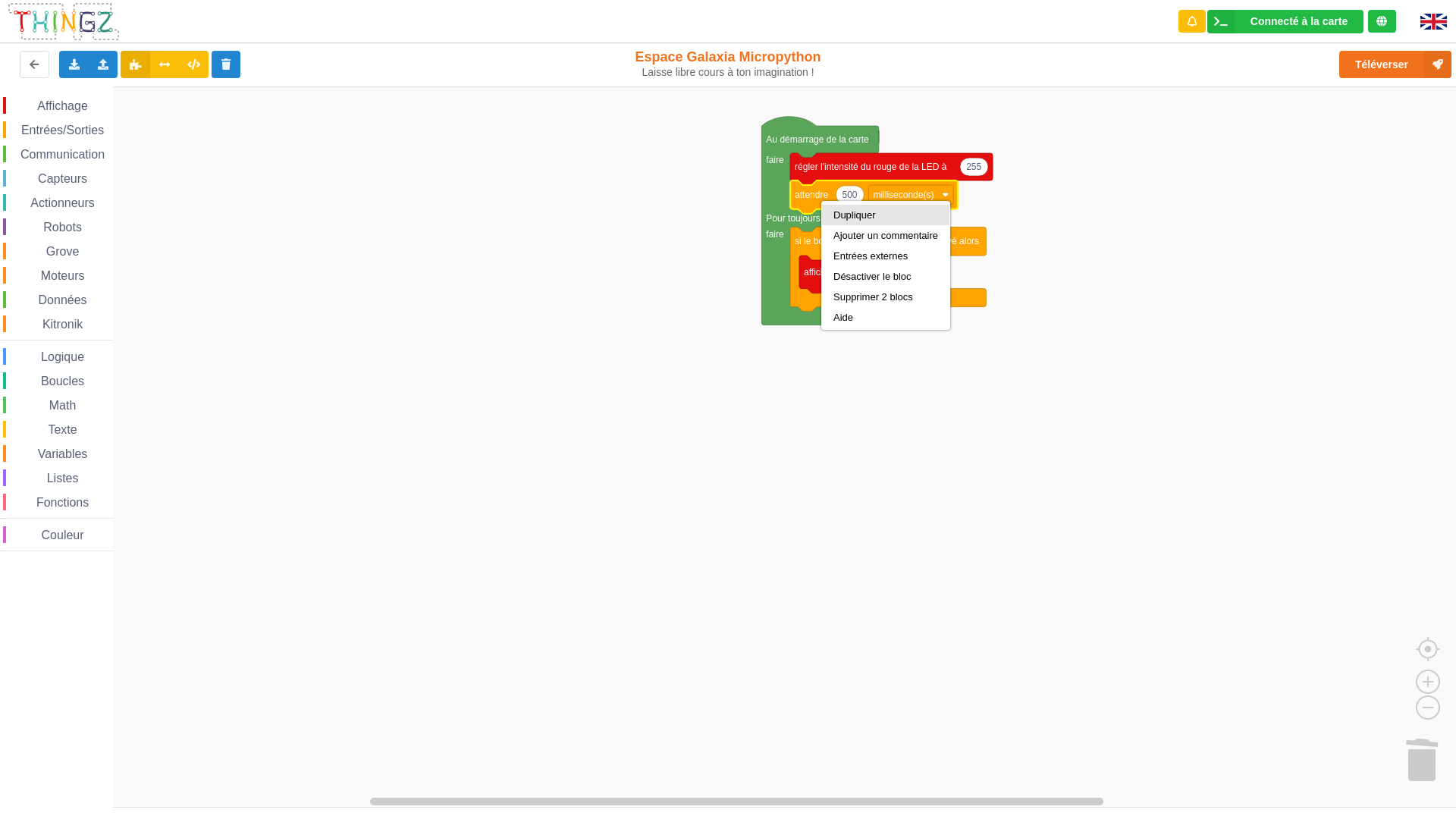 click on "Dupliquer" at bounding box center (886, 215) 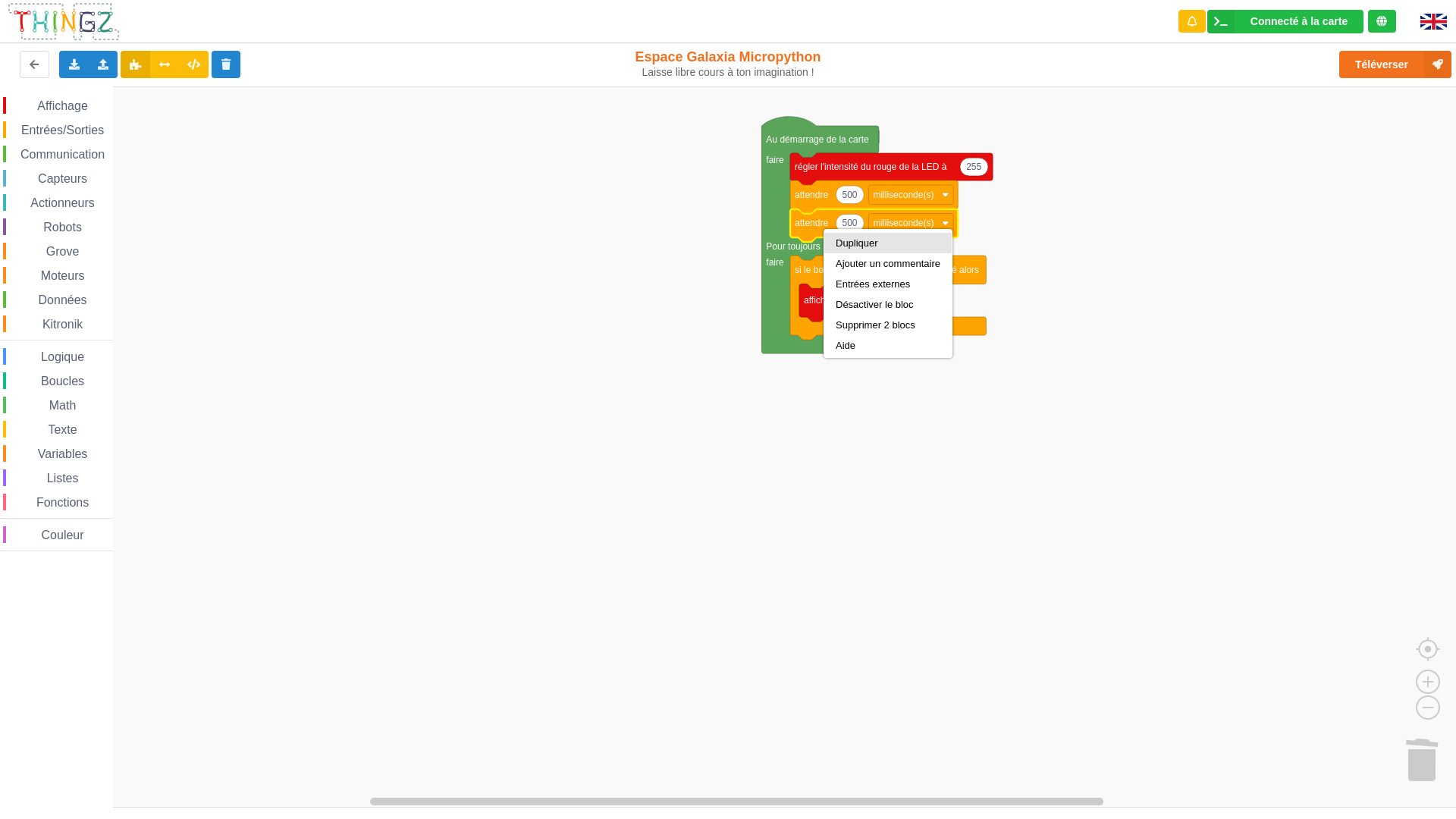click on "Dupliquer" at bounding box center [888, 243] 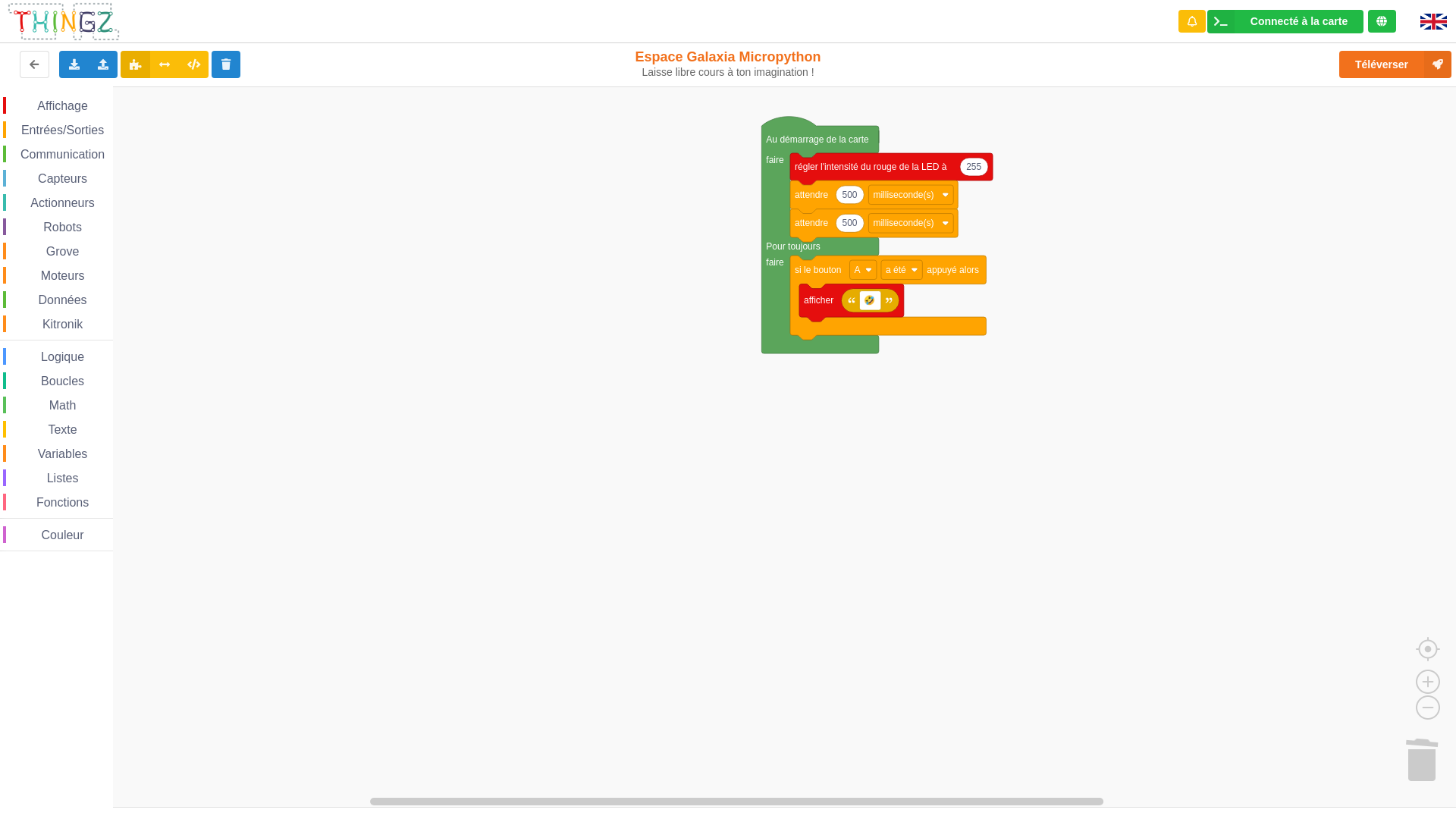 click on "Affichage" at bounding box center [58, 105] 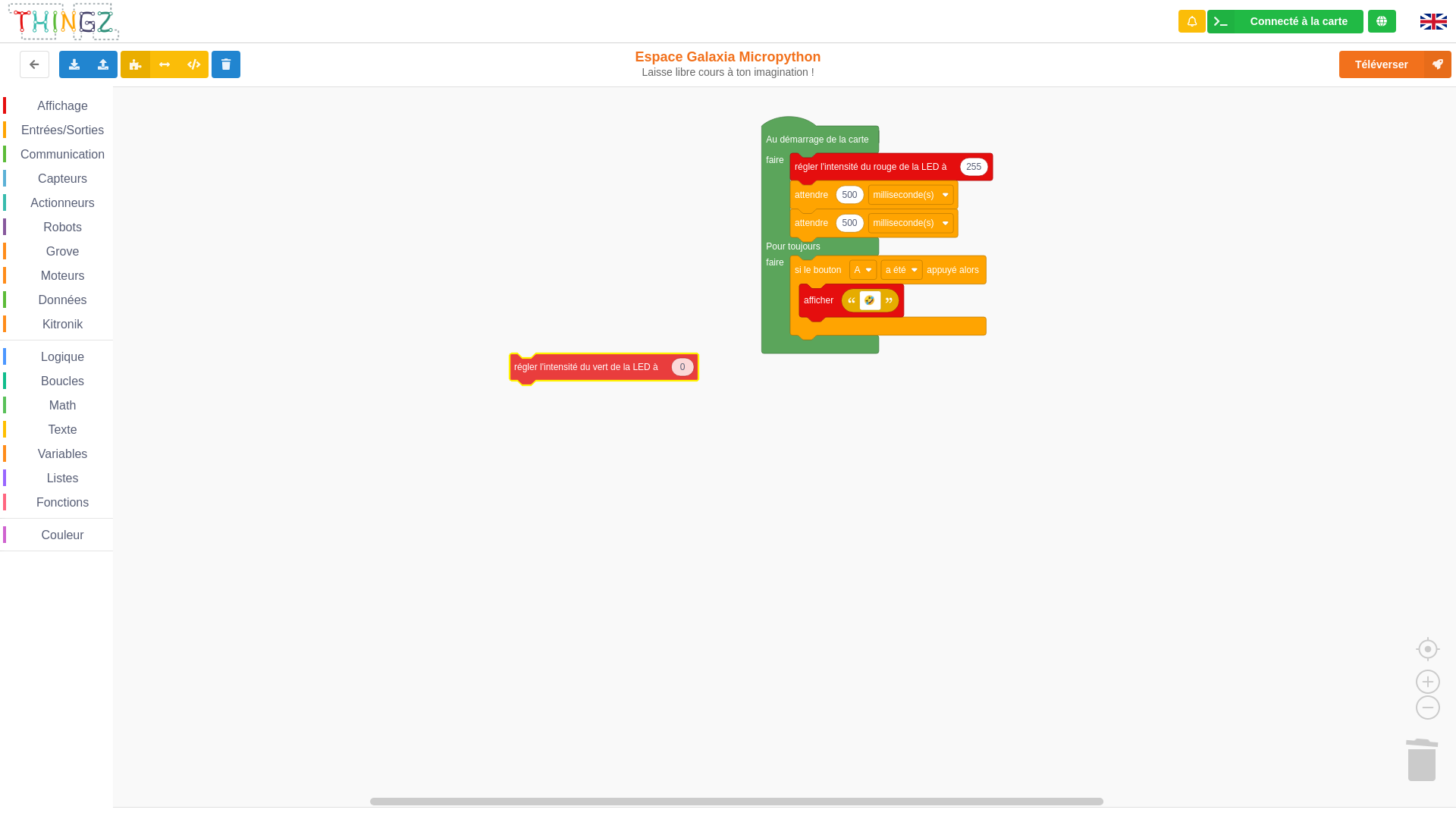 click on "Affichage Entrées/Sorties Communication Capteurs Actionneurs Robots Grove Moteurs Données Kitronik Logique Boucles Math Texte Variables Listes Fonctions Couleur Au démarrage de la carte faire Pour toujours faire si le bouton A a été appuyé alors 🤣 afficher 255 régler l'intensité du rouge de la LED à 500 attendre milliseconde(s) 500 attendre milliseconde(s)   afficher effacer l'écran 0 0 0 contrôler la LED à R V B 0 régler l'intensité du rouge de la LED à 0 régler l'intensité du vert de la LED à 0 régler l'intensité du bleu de la LED à intensité du rouge de la LED intensité du vert de la LED intensité du bleu de la LED passer l'écran en mode graphique 50 graphique: ajouter la valeur sur l'axe des Y vertical 0 100 graphique: règle l'échelle de l'axe y à: min max 1 50 graphique: toutes les secondes calculer une nouvelle valeur ajouter le résultat dans le graphique 0 0 20 10 créer le rectangle r" at bounding box center (733, 447) 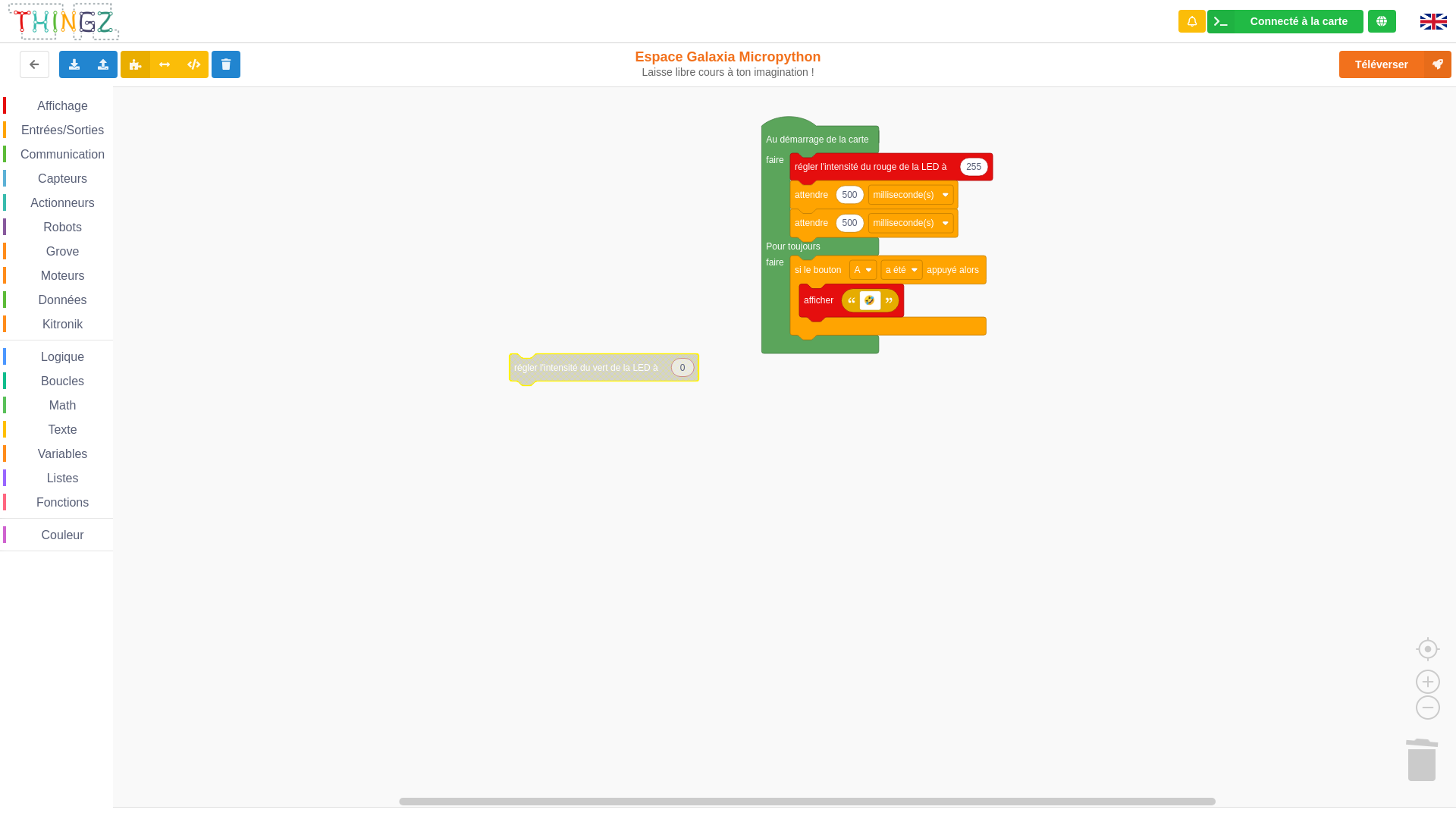 click on "Affichage" at bounding box center (62, 105) 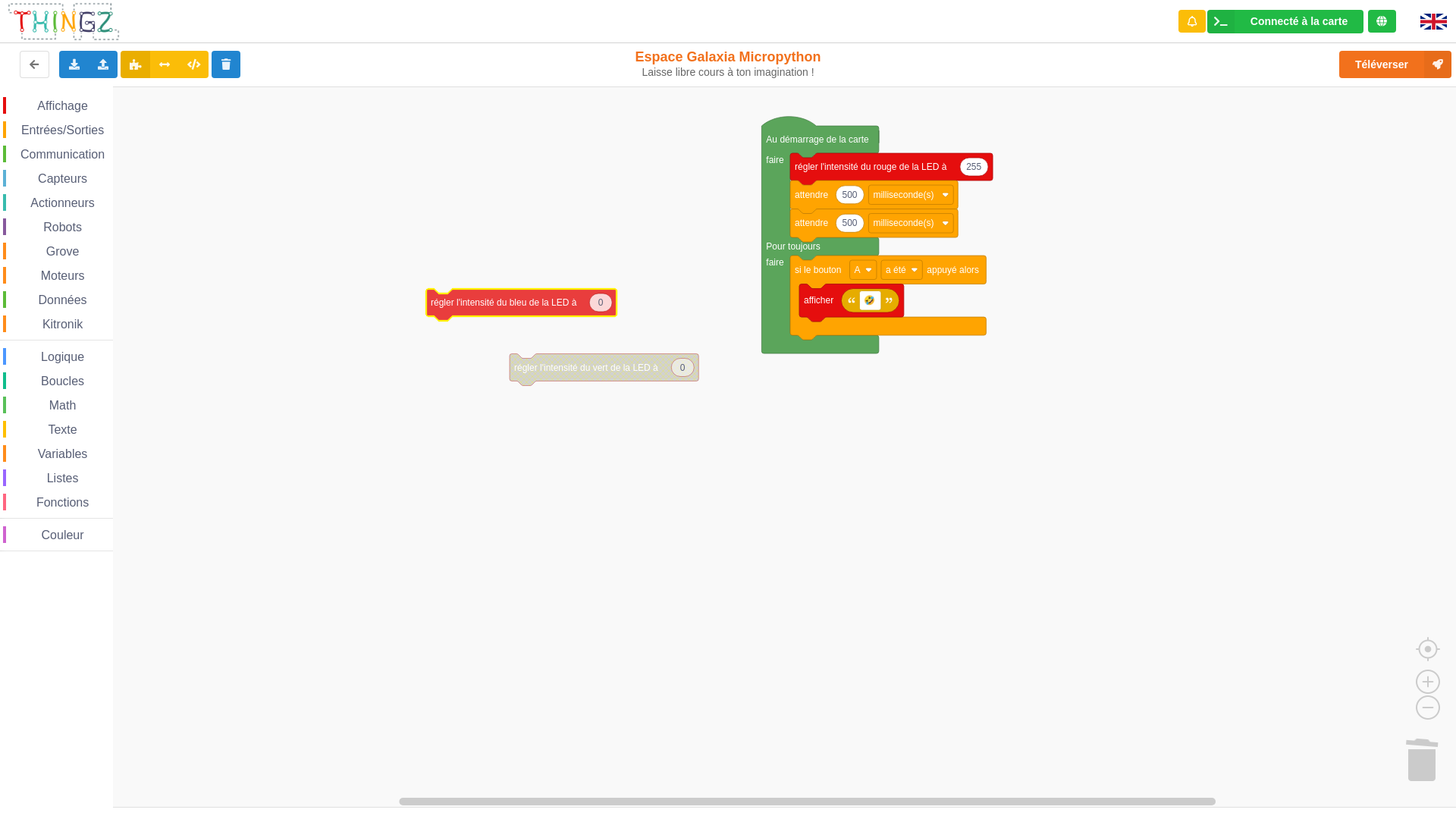 click on "Affichage Entrées/Sorties Communication Capteurs Actionneurs Robots Grove Moteurs Données Kitronik Logique Boucles Math Texte Variables Listes Fonctions Couleur Au démarrage de la carte faire Pour toujours faire si le bouton A a été appuyé alors 🤣 afficher 255 régler l'intensité du rouge de la LED à 500 attendre milliseconde(s) 500 attendre milliseconde(s) 0 régler l'intensité du vert de la LED à   afficher effacer l'écran 0 0 0 contrôler la LED à R V B 0 régler l'intensité du rouge de la LED à 0 régler l'intensité du vert de la LED à 0 régler l'intensité du bleu de la LED à intensité du rouge de la LED intensité du vert de la LED intensité du bleu de la LED passer l'écran en mode graphique 50 graphique: ajouter la valeur sur l'axe des Y vertical 0 100 graphique: règle l'échelle de l'axe y à: min max 1 50 graphique: toutes les secondes calculer une nouvelle valeur ajouter le résultat 0" at bounding box center [733, 447] 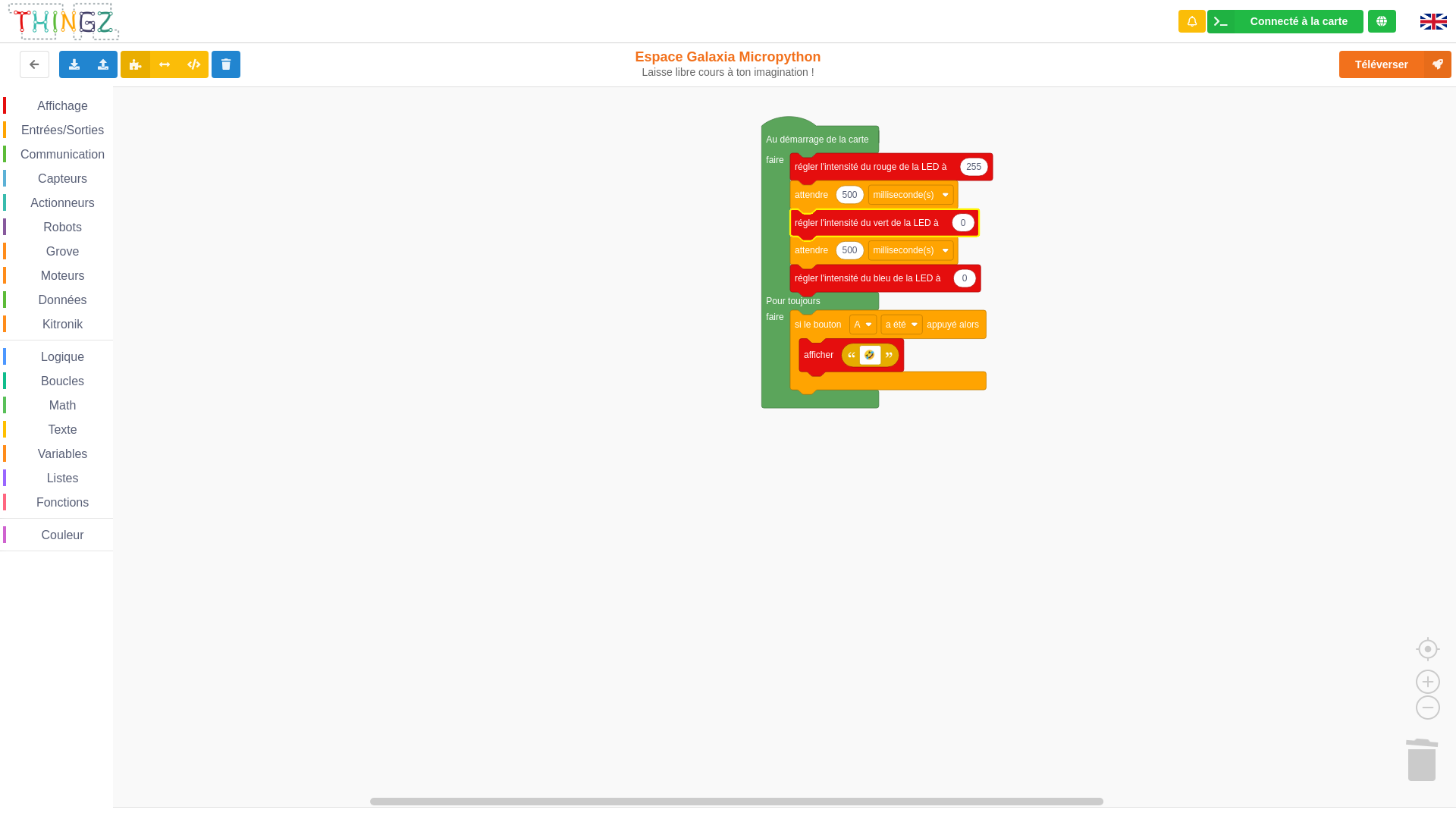 click 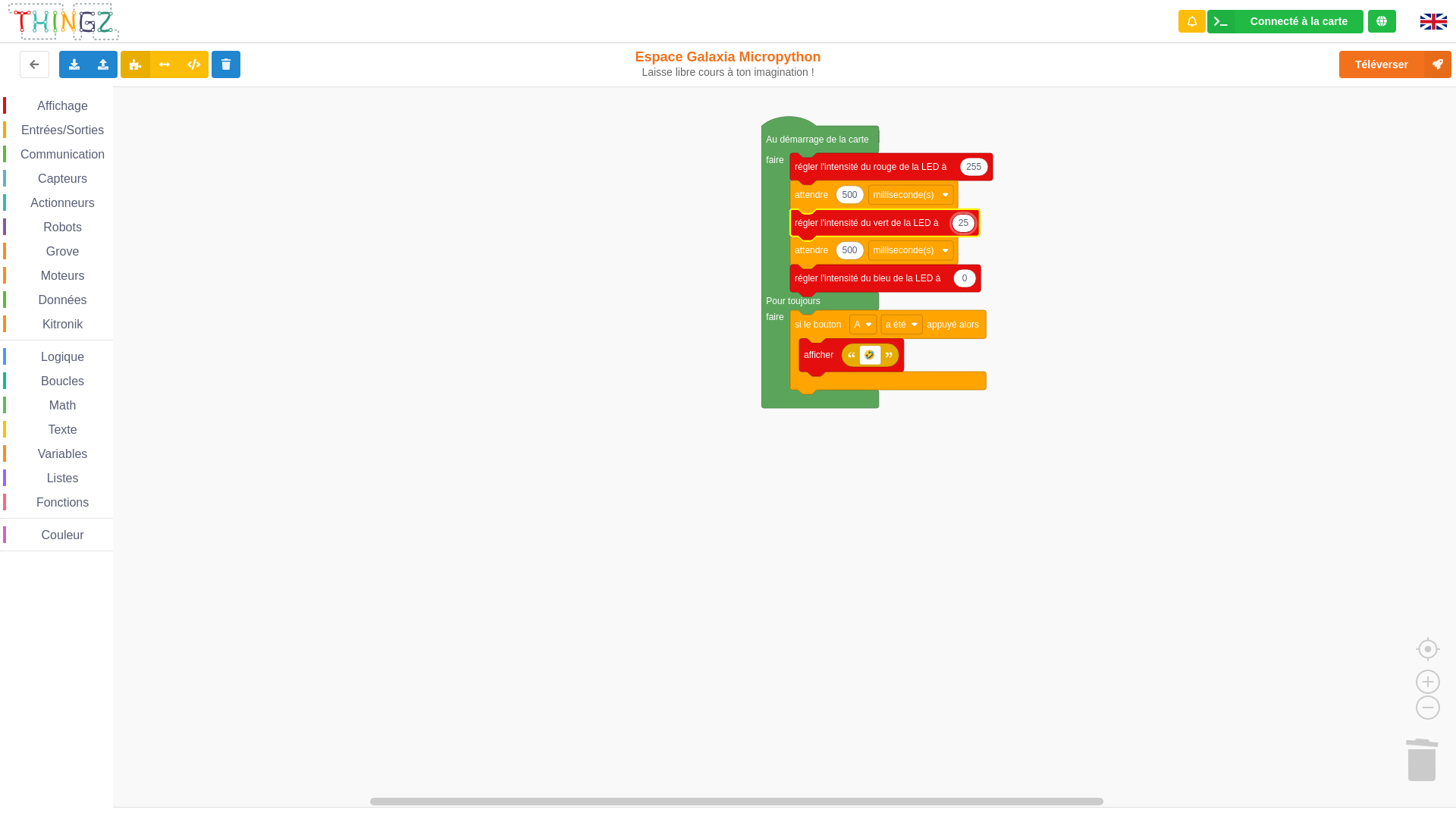 type on "255" 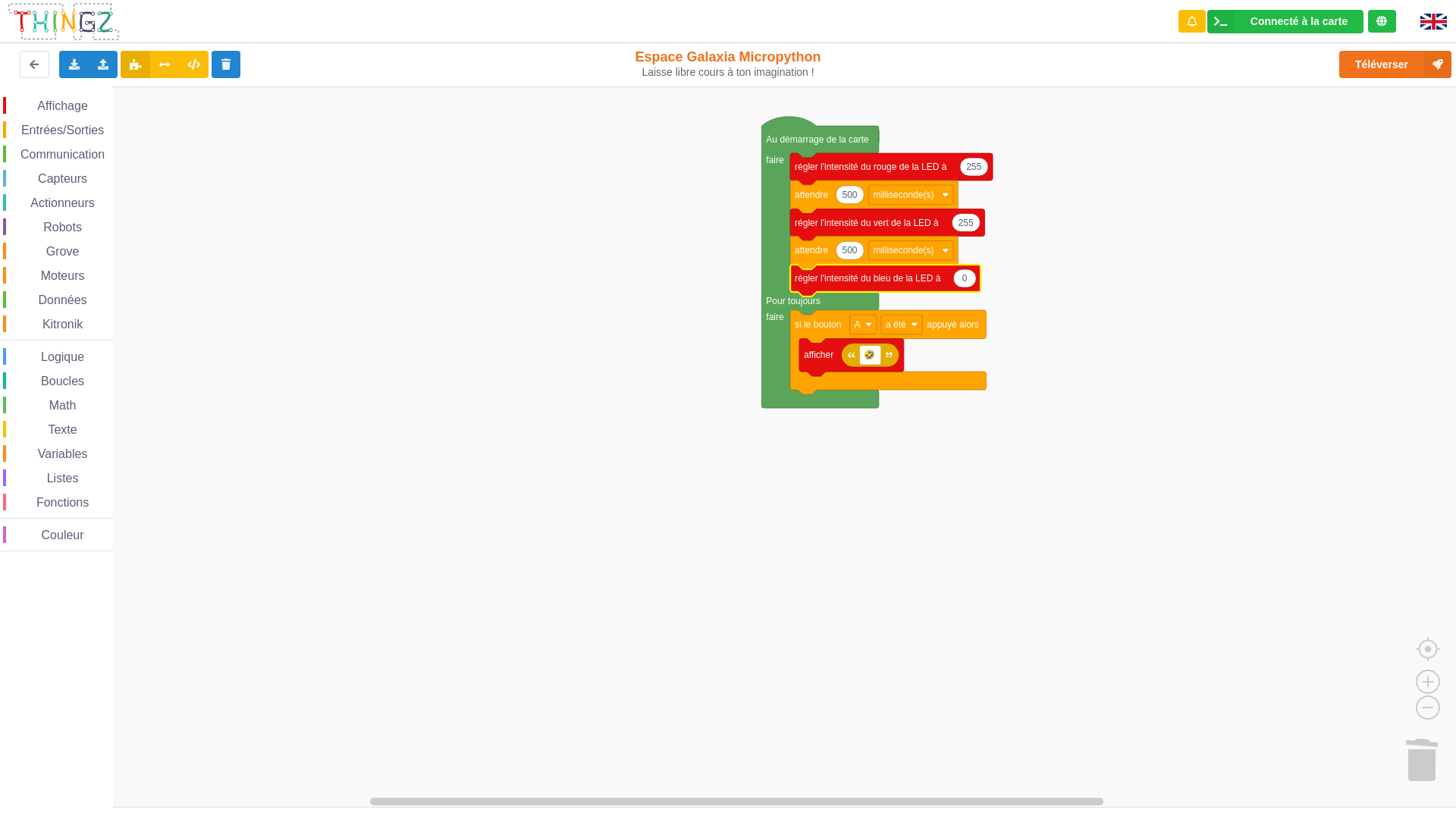 click 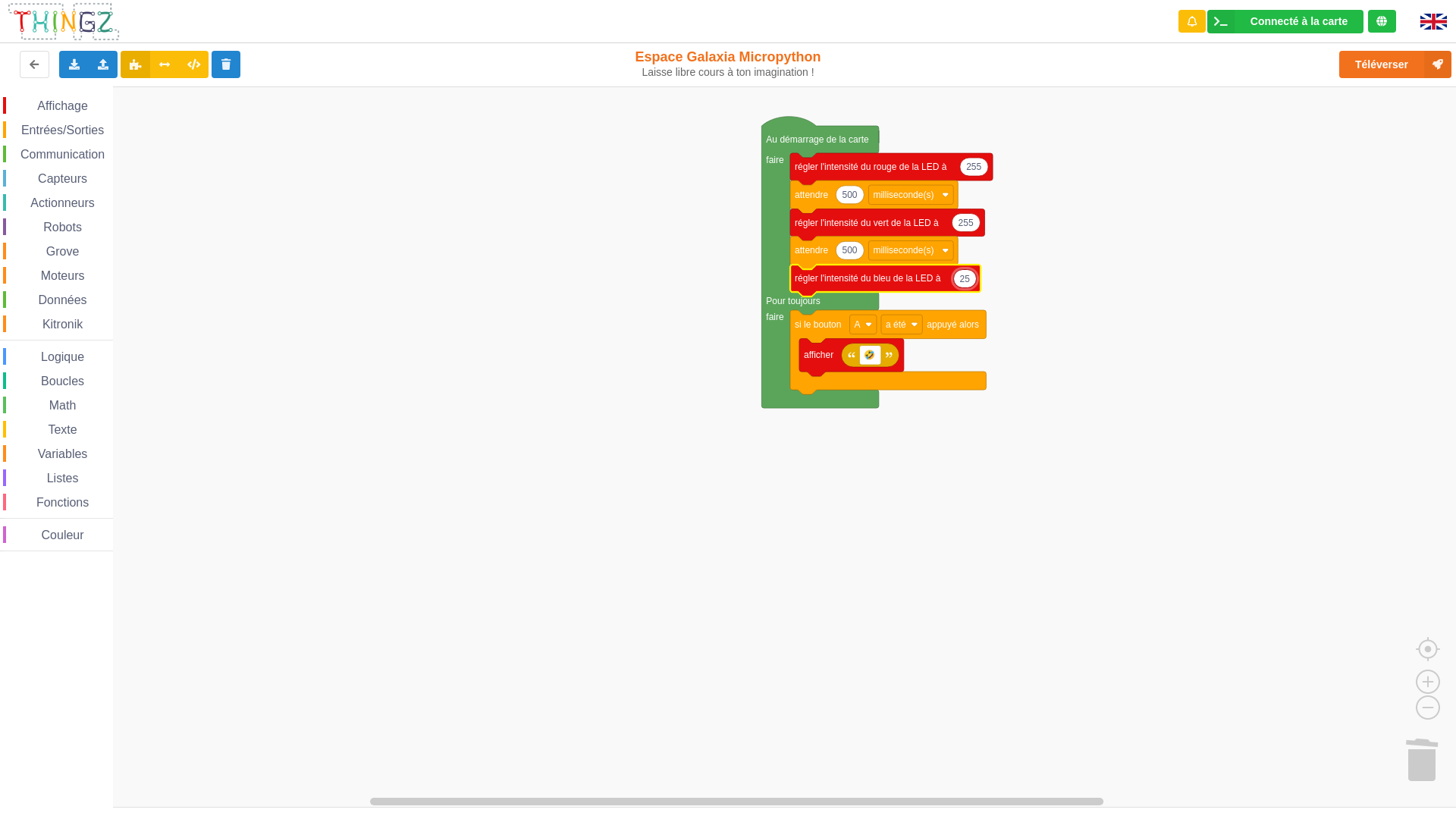 type on "255" 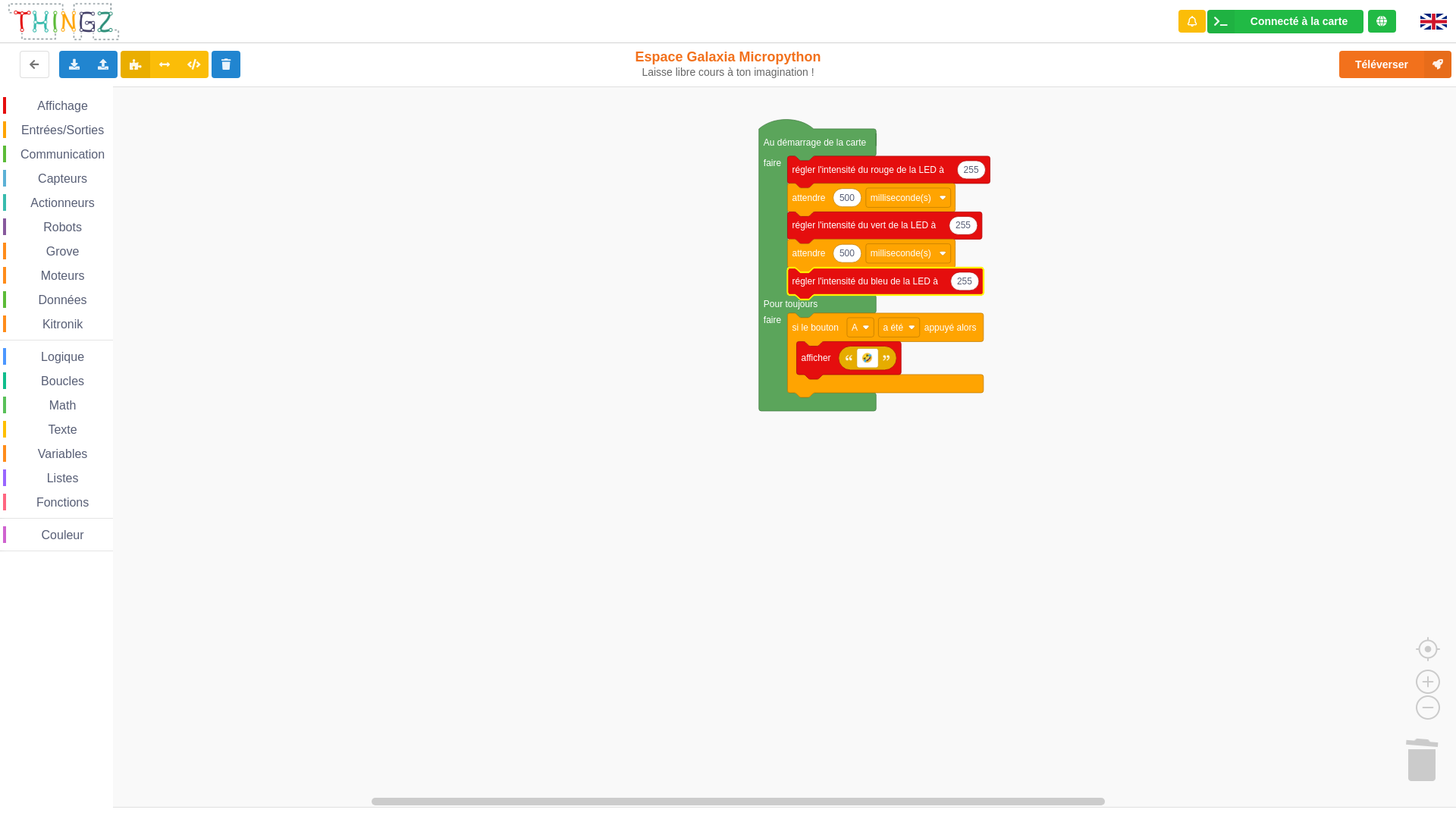click 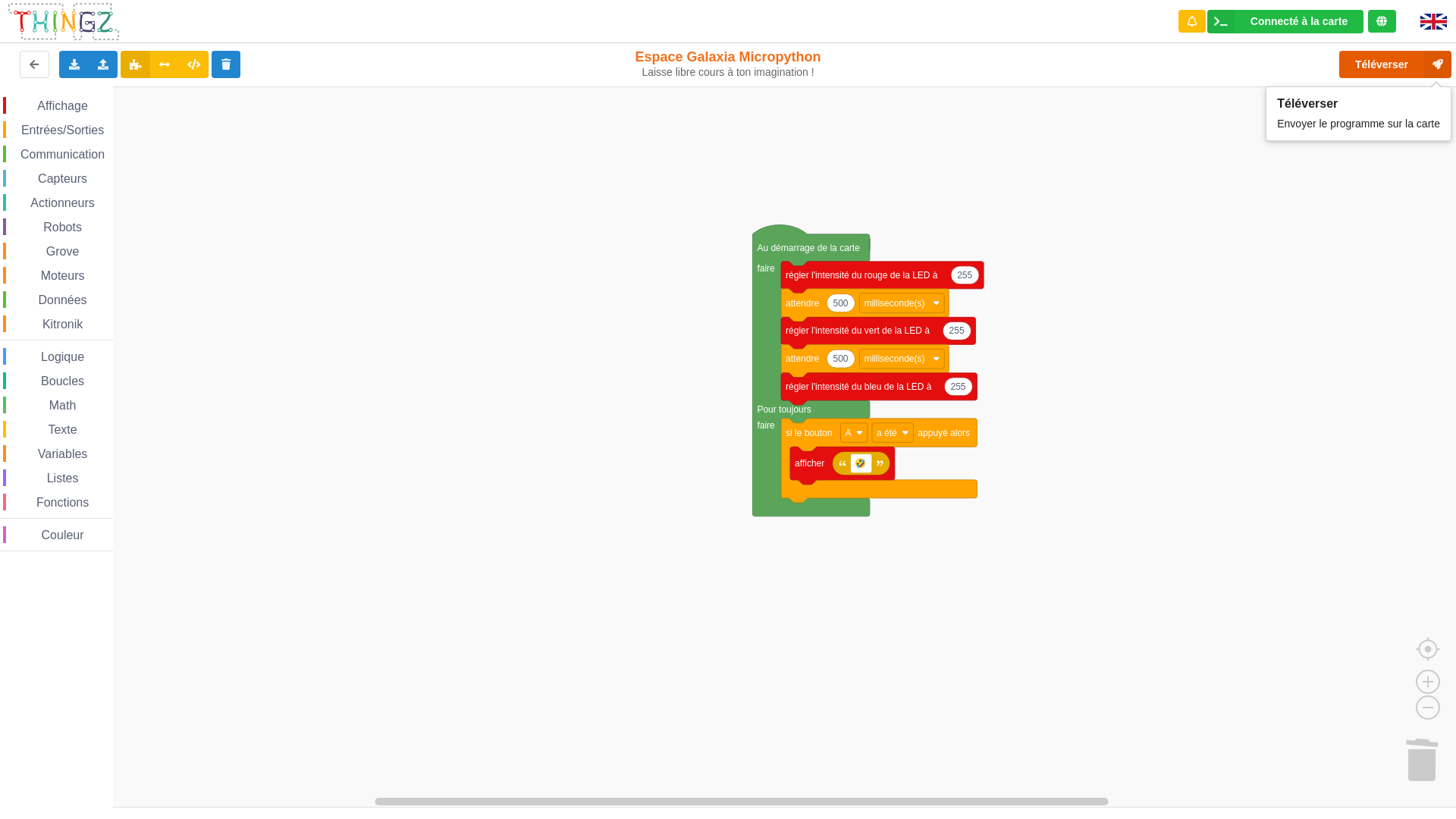 click on "Téléverser" at bounding box center [1395, 64] 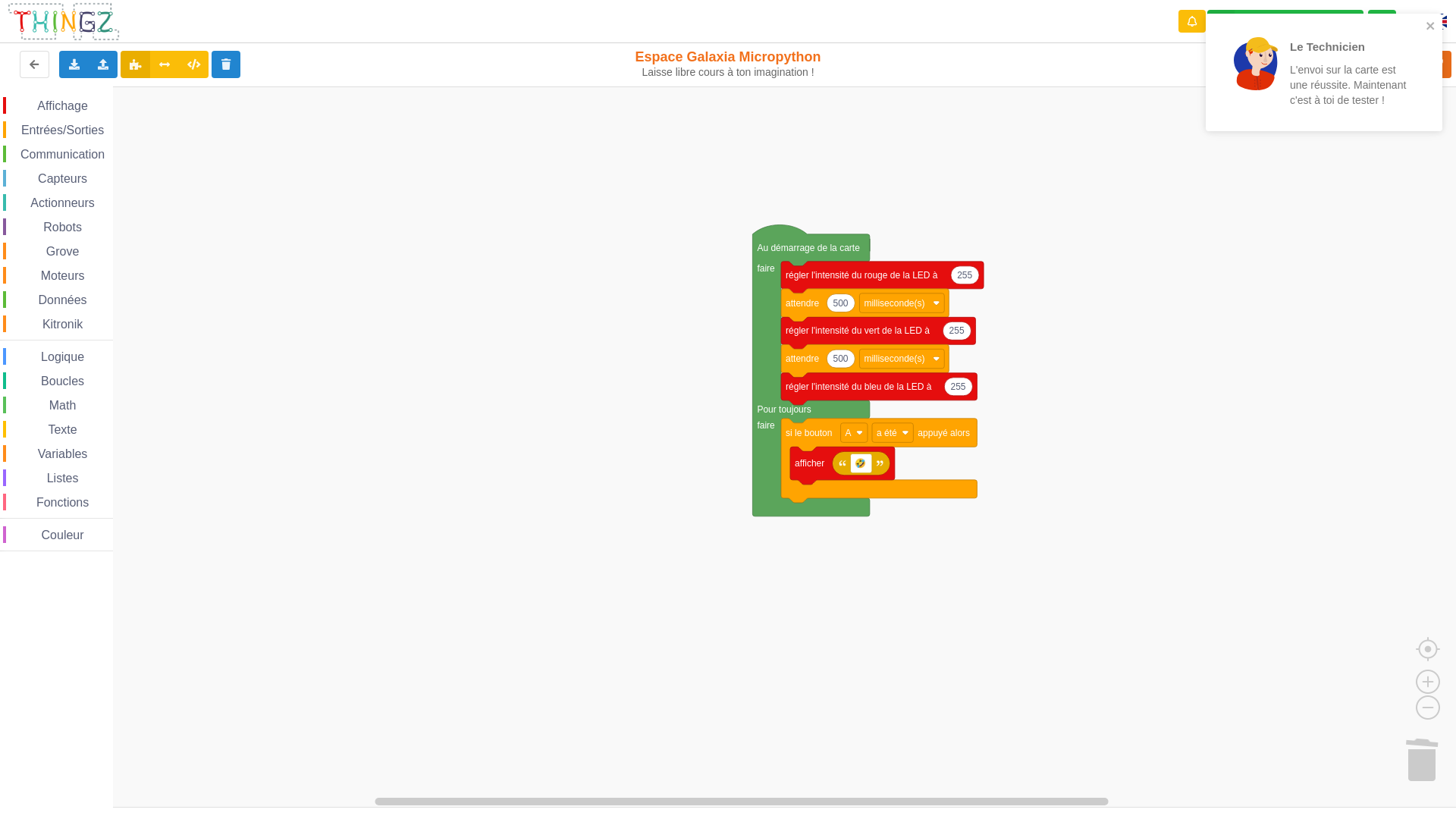 click on "Entrées/Sorties" at bounding box center [58, 130] 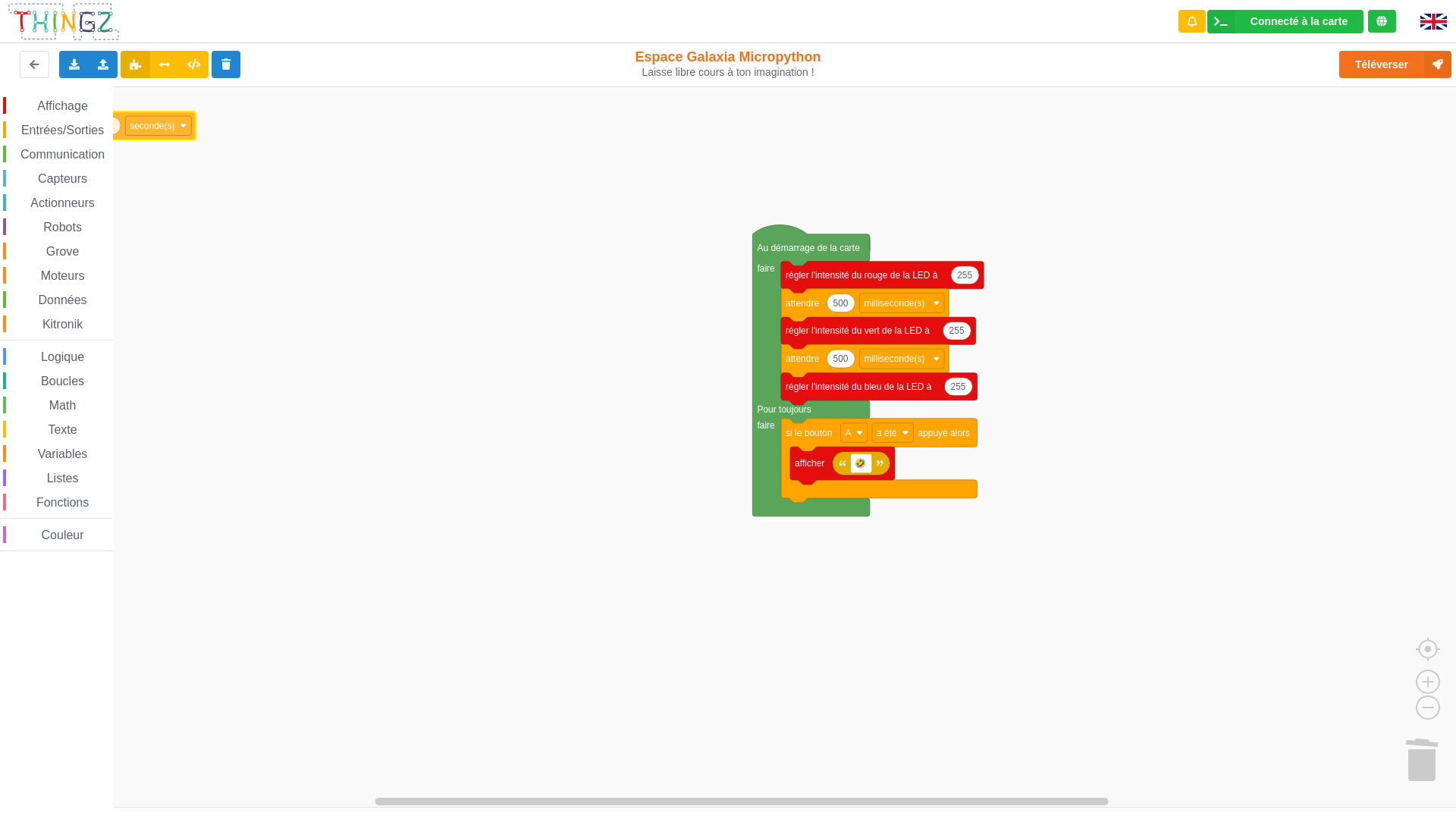 click on "Affichage Entrées/Sorties Communication Capteurs Actionneurs Robots Grove Moteurs Données Kitronik Logique Boucles Math Texte Variables Listes Fonctions Couleur Au démarrage de la carte faire Pour toujours faire si le bouton A a été appuyé alors 🤣 afficher 255 régler l'intensité du rouge de la LED à 500 attendre milliseconde(s) 255 régler l'intensité du vert de la LED à 500 attendre milliseconde(s) 255 régler l'intensité du bleu de la LED à 0 attendre seconde(s) temps depuis le démarrage en (s) démarrer le chronomètre temps écoulé depuis le démarrage du chronomètre en s si le bouton A est appuyé alors bouton A est appuyé Lorsque le bouton A est appuyé si le bouton tactile haut est appuyé alors bouton tactile haut est touché Lorsque le bouton tactile haut est touché HAUT lire la broche numérique P0 écrire sur la broche numérique P0 l'état lire la broche analogique P0 100 P0 avec rapport cyclique: % 100 50 %" at bounding box center [733, 447] 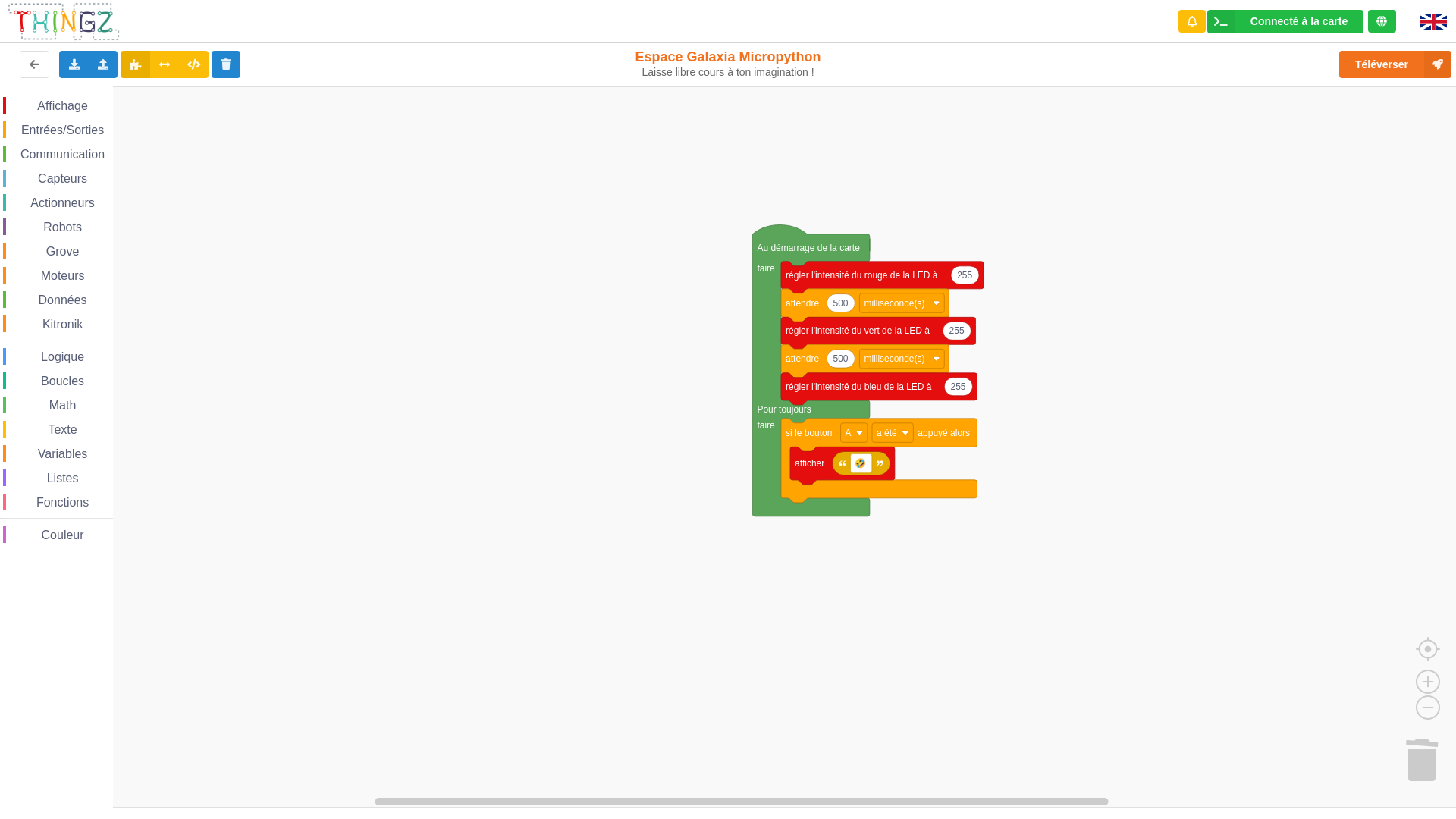 click on "Entrées/Sorties" at bounding box center (62, 130) 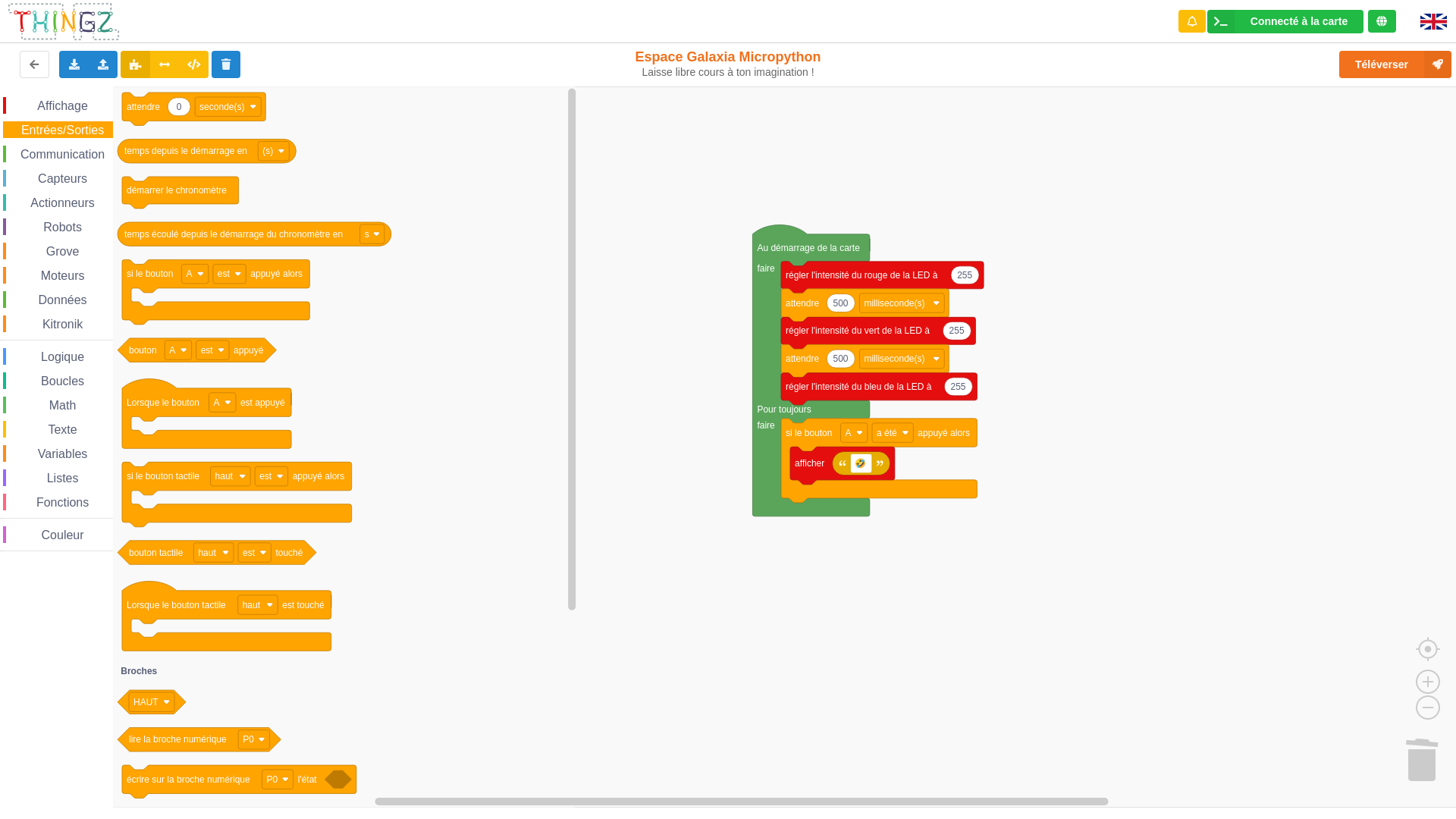 click on "Affichage" at bounding box center (62, 105) 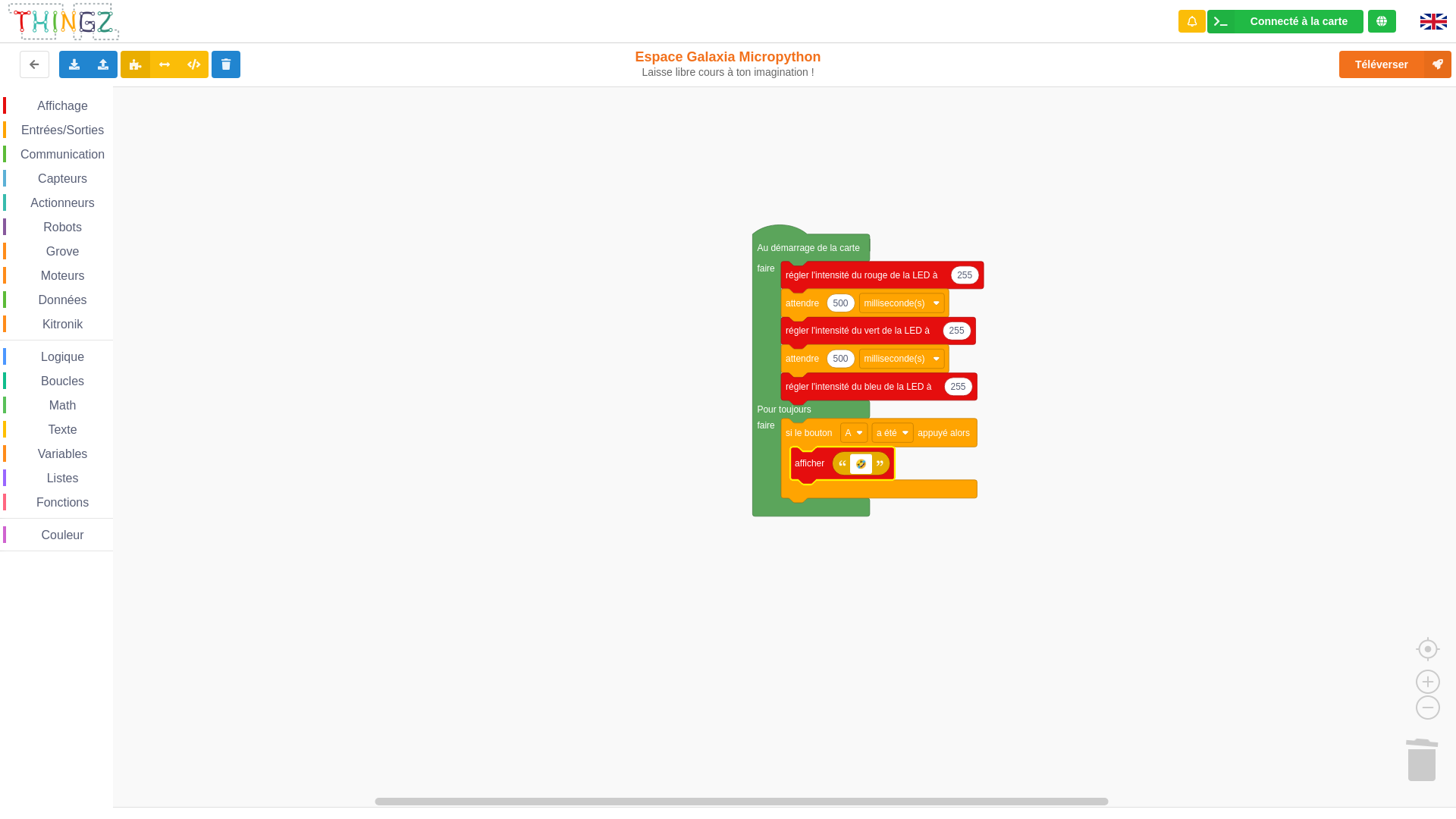 type on "t" 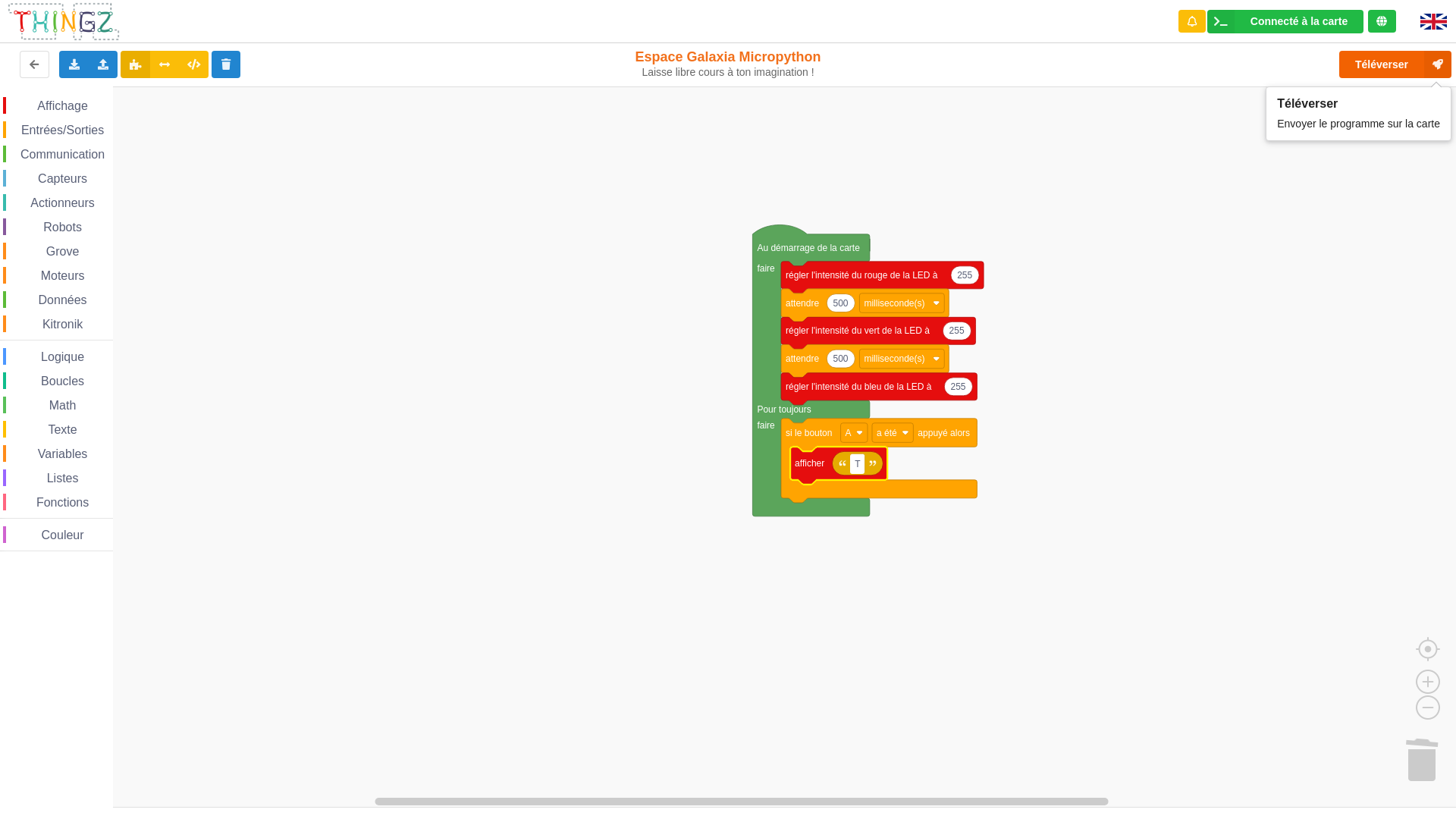 type on "T" 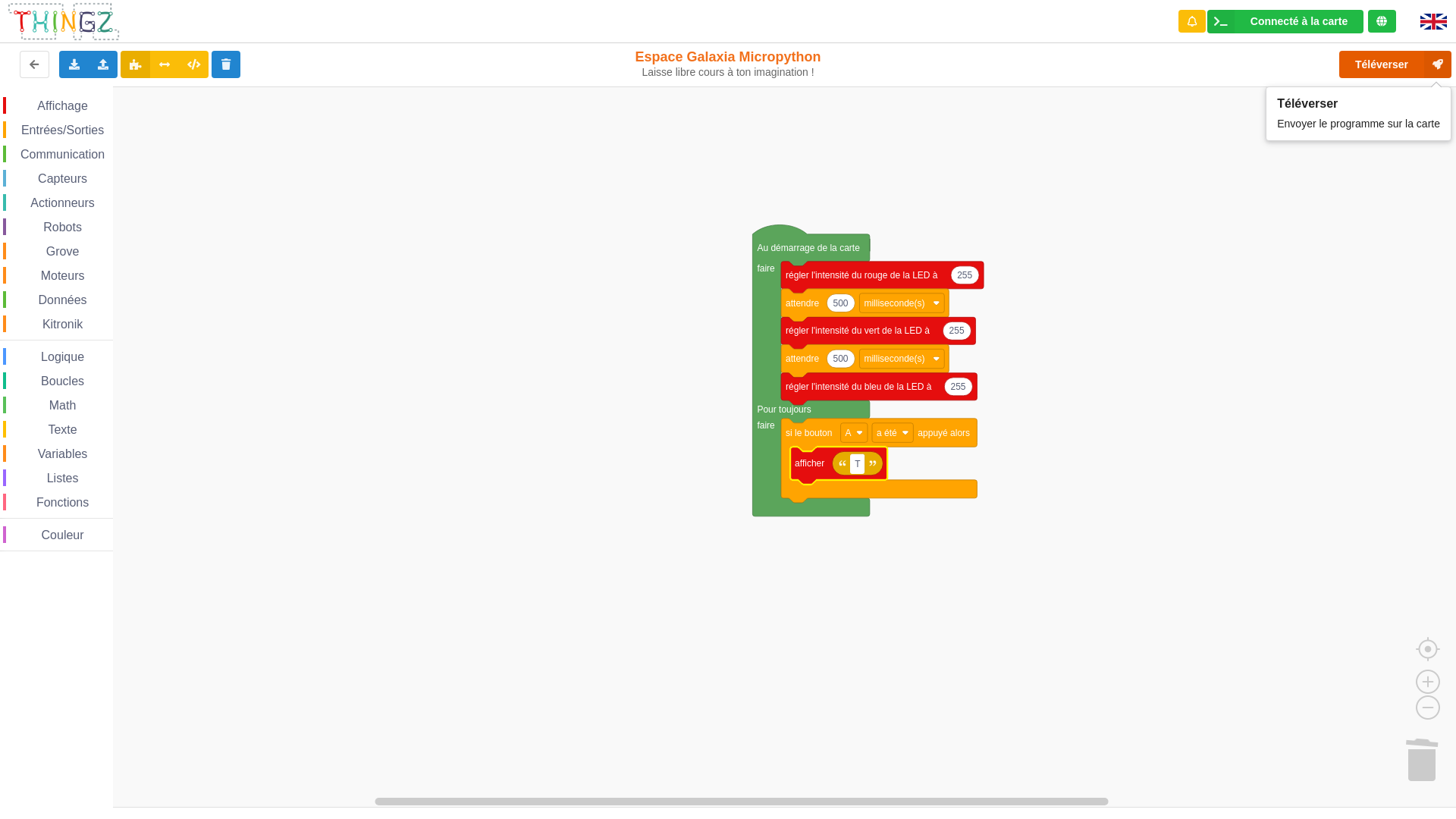 click on "Téléverser" at bounding box center (1395, 64) 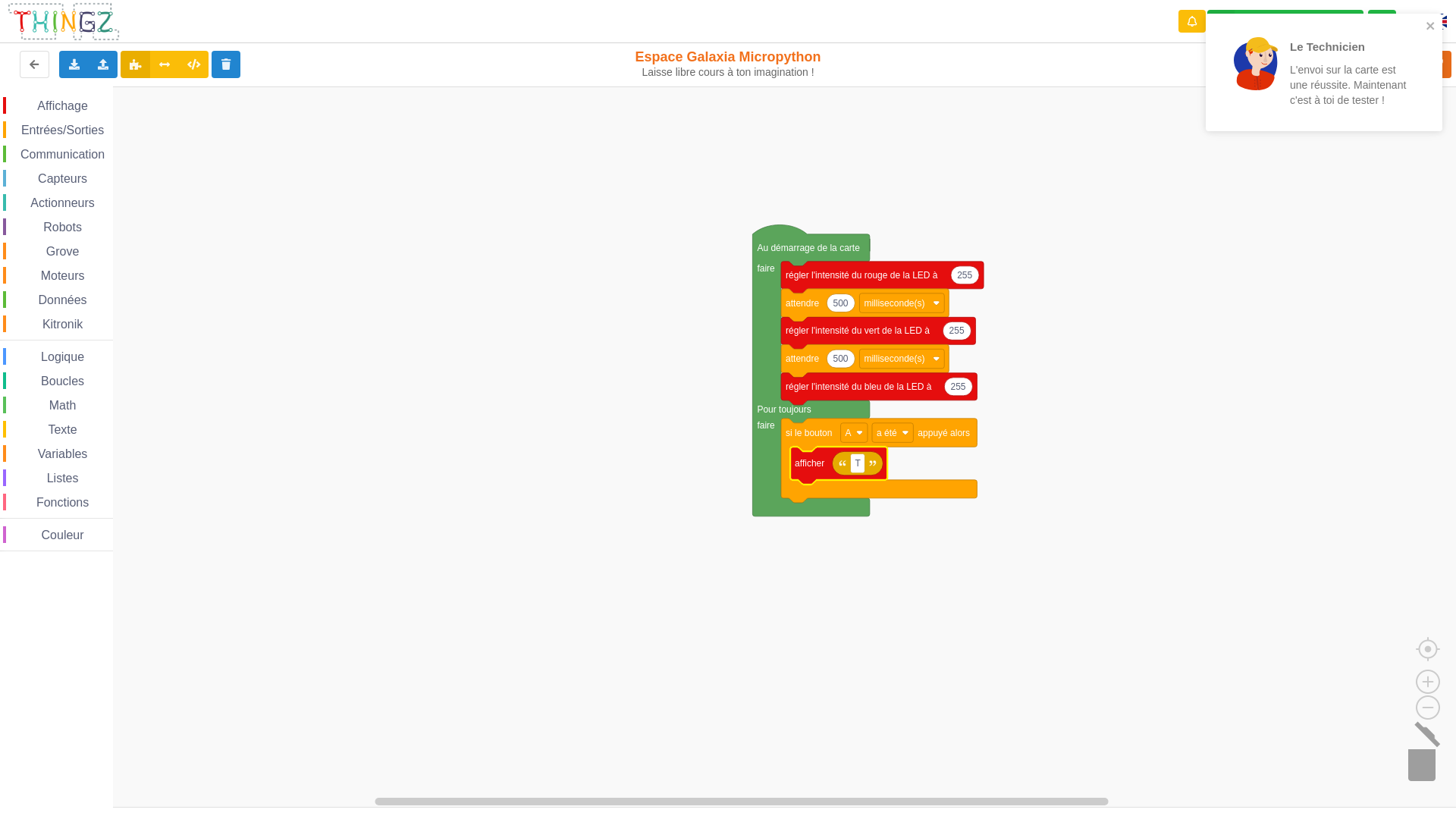 click 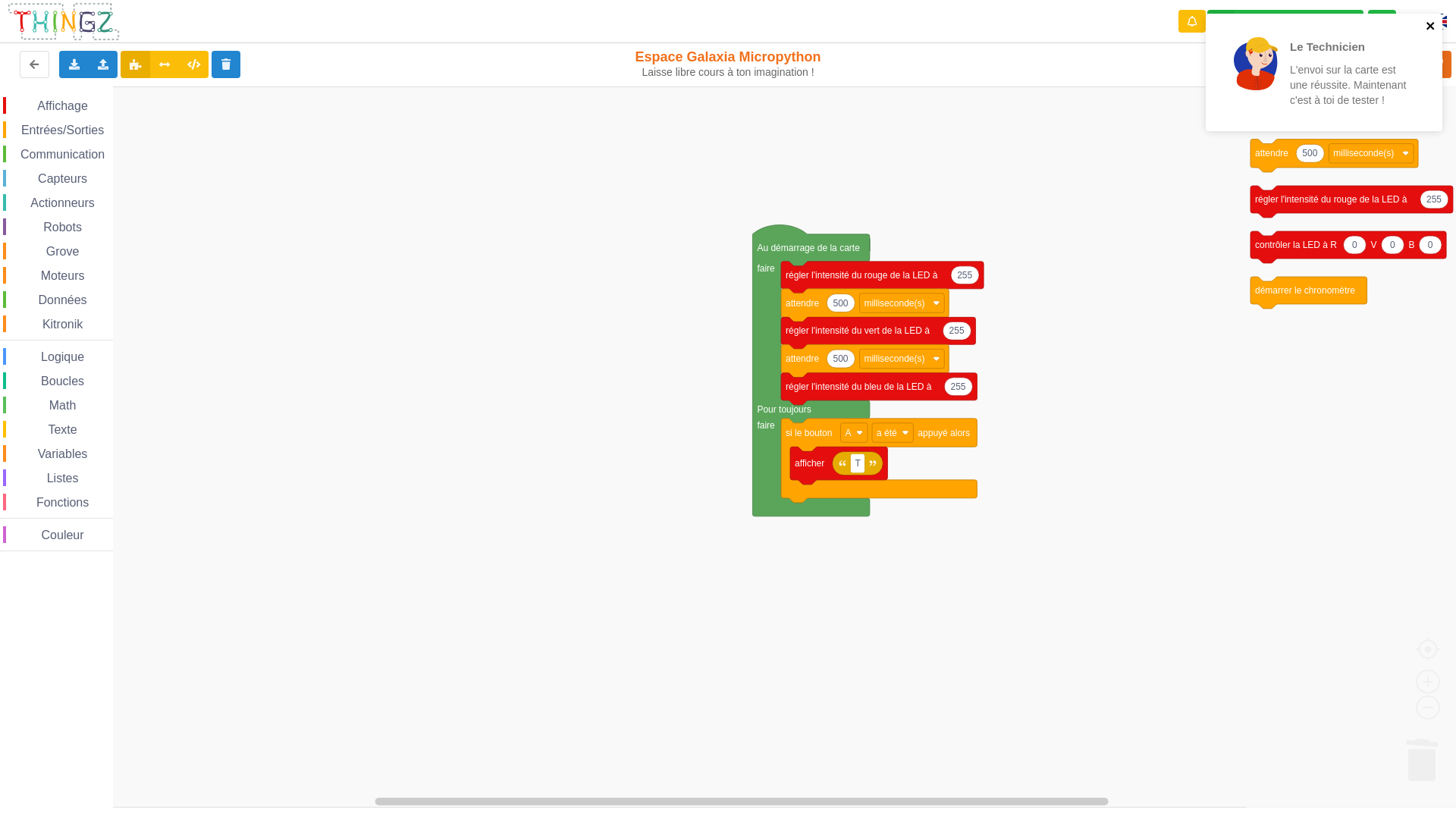 click 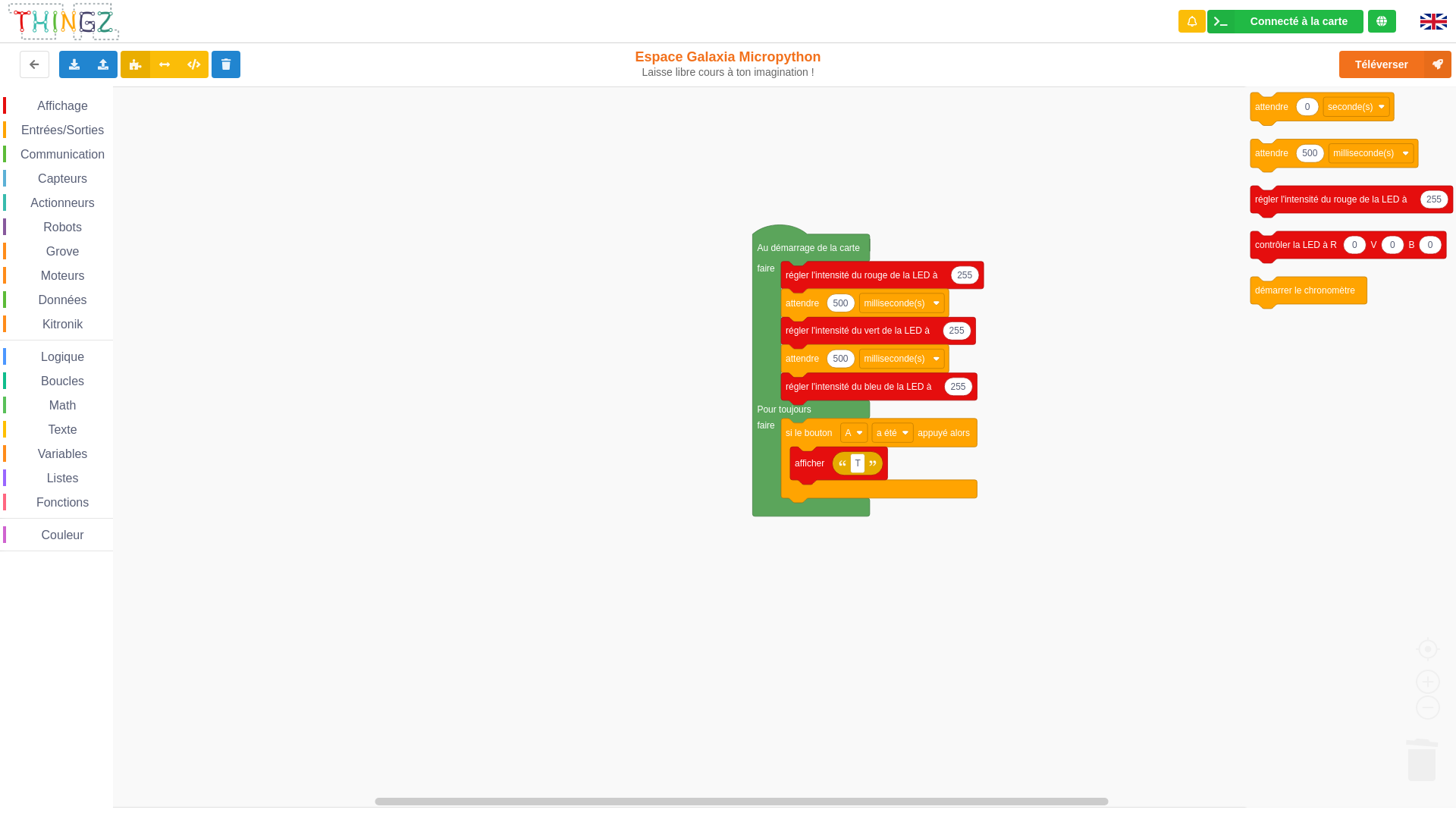 click 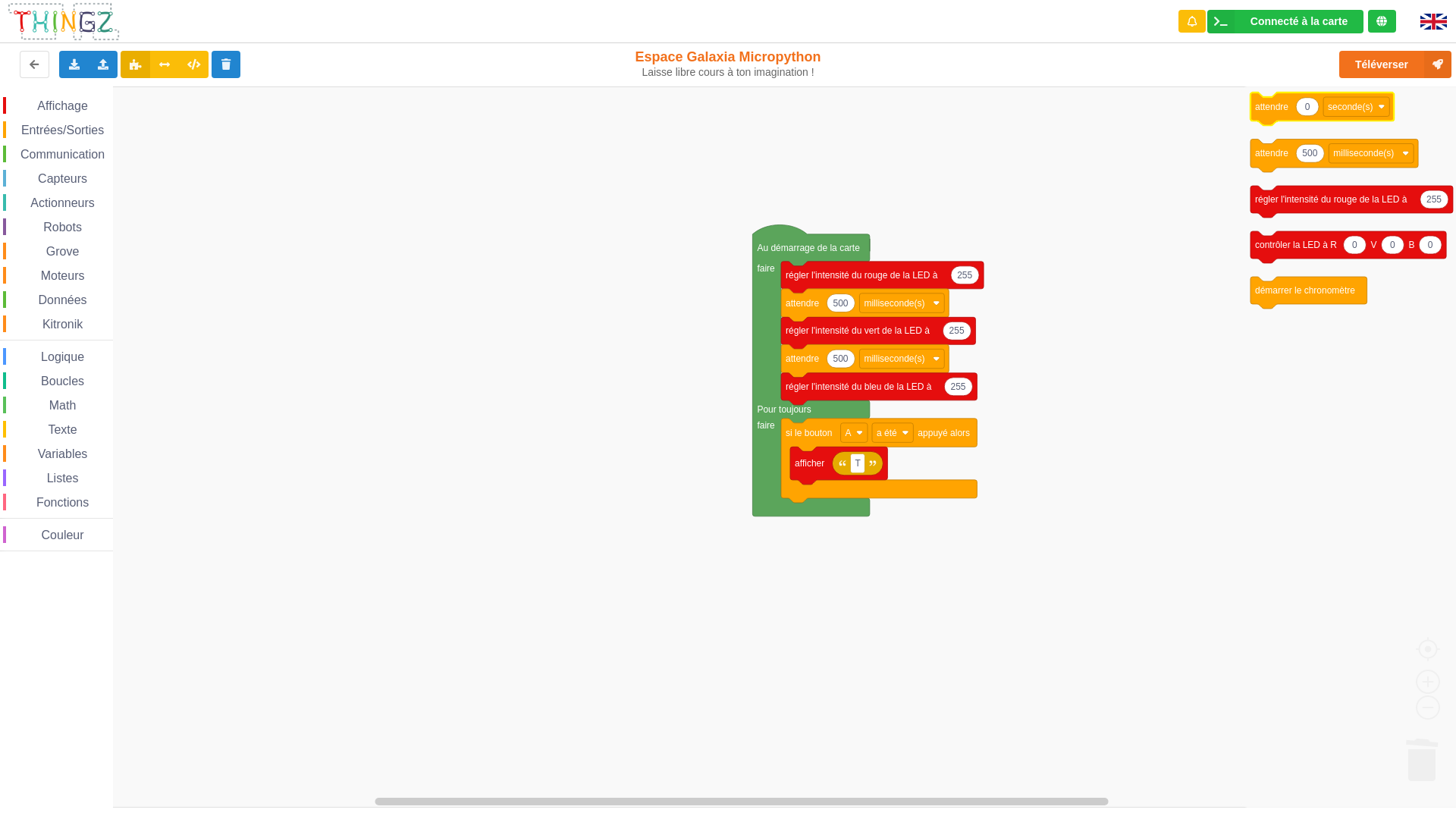 click on "attendre" 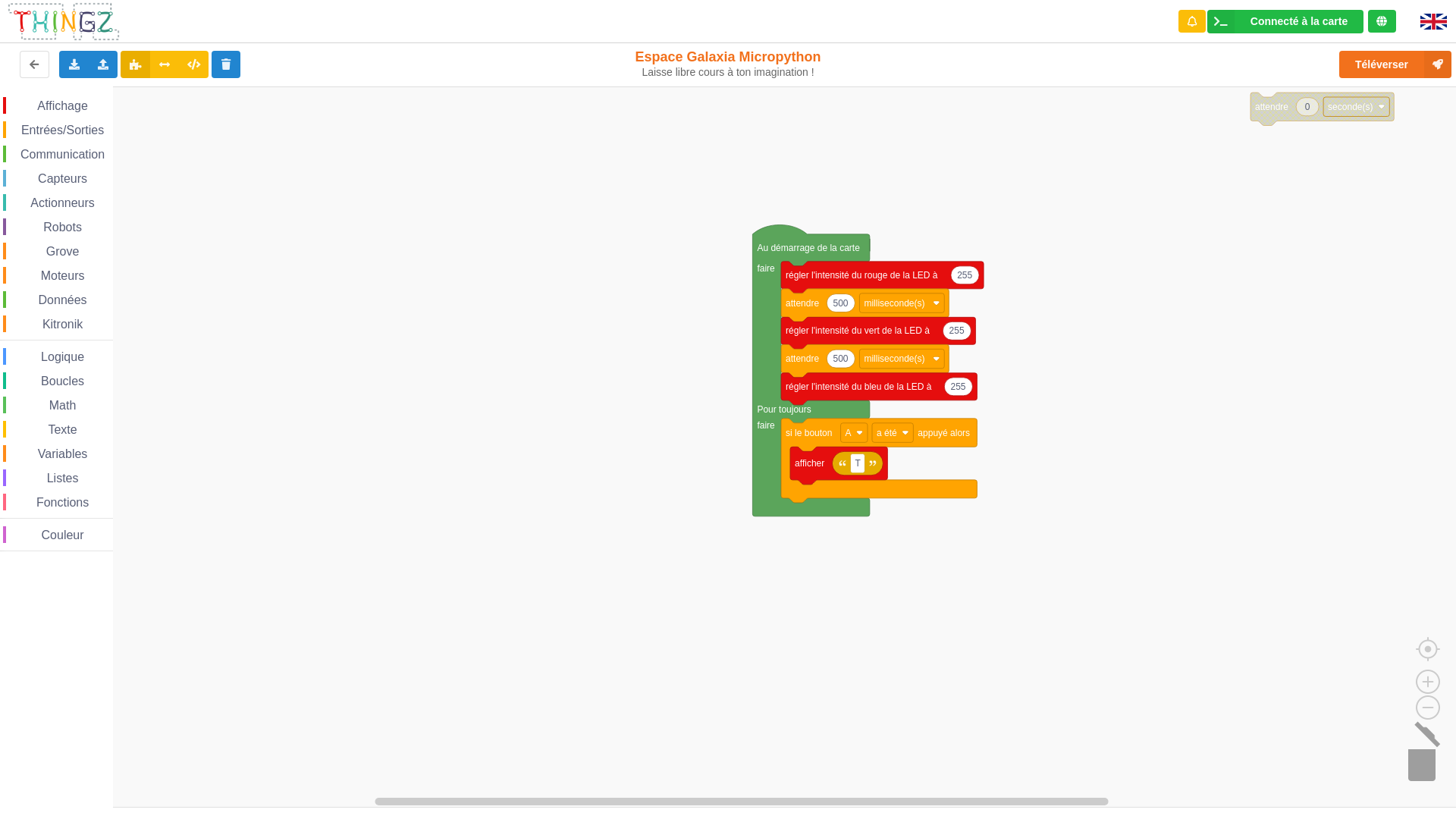click 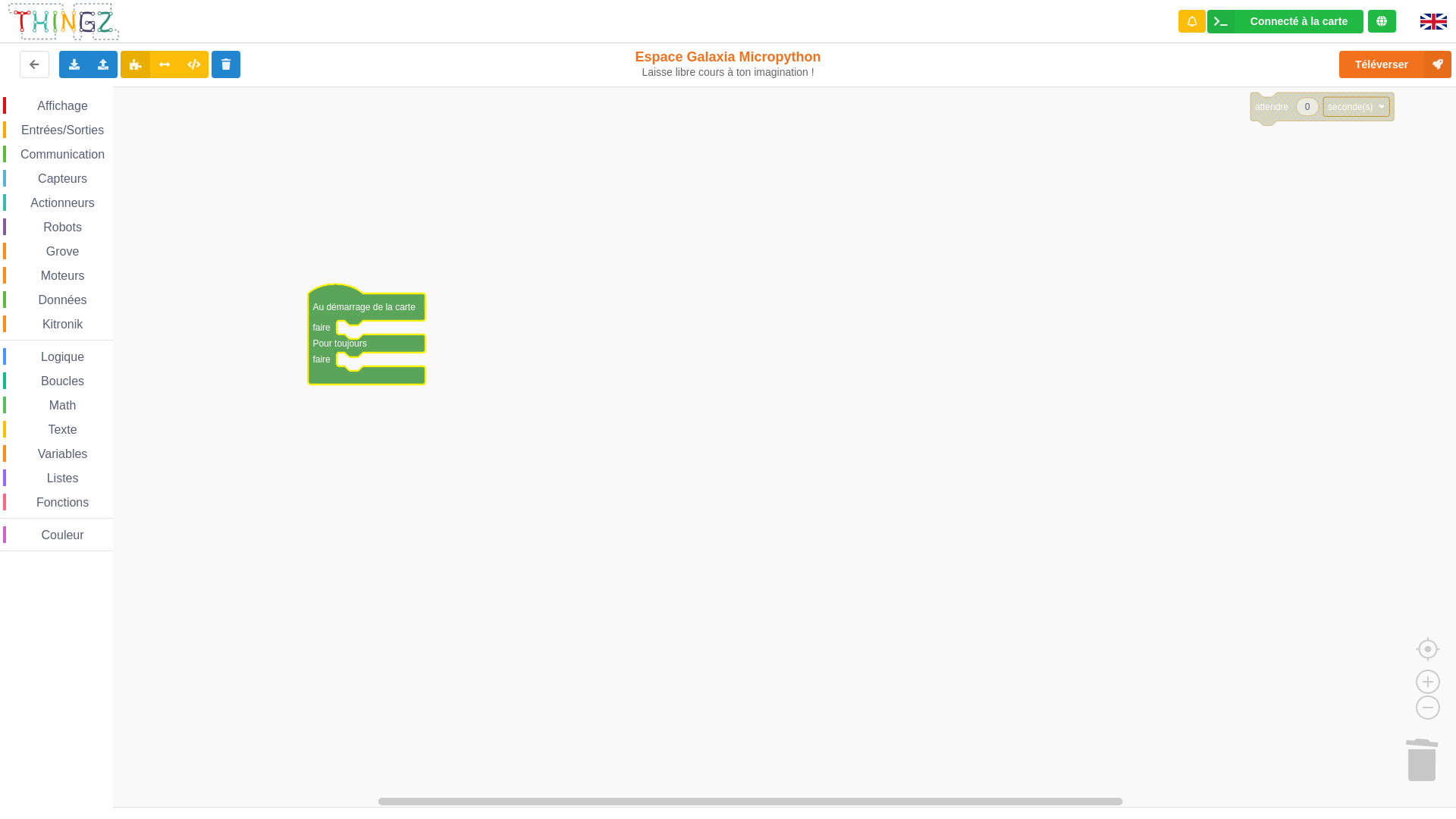 click on "Données" at bounding box center [63, 300] 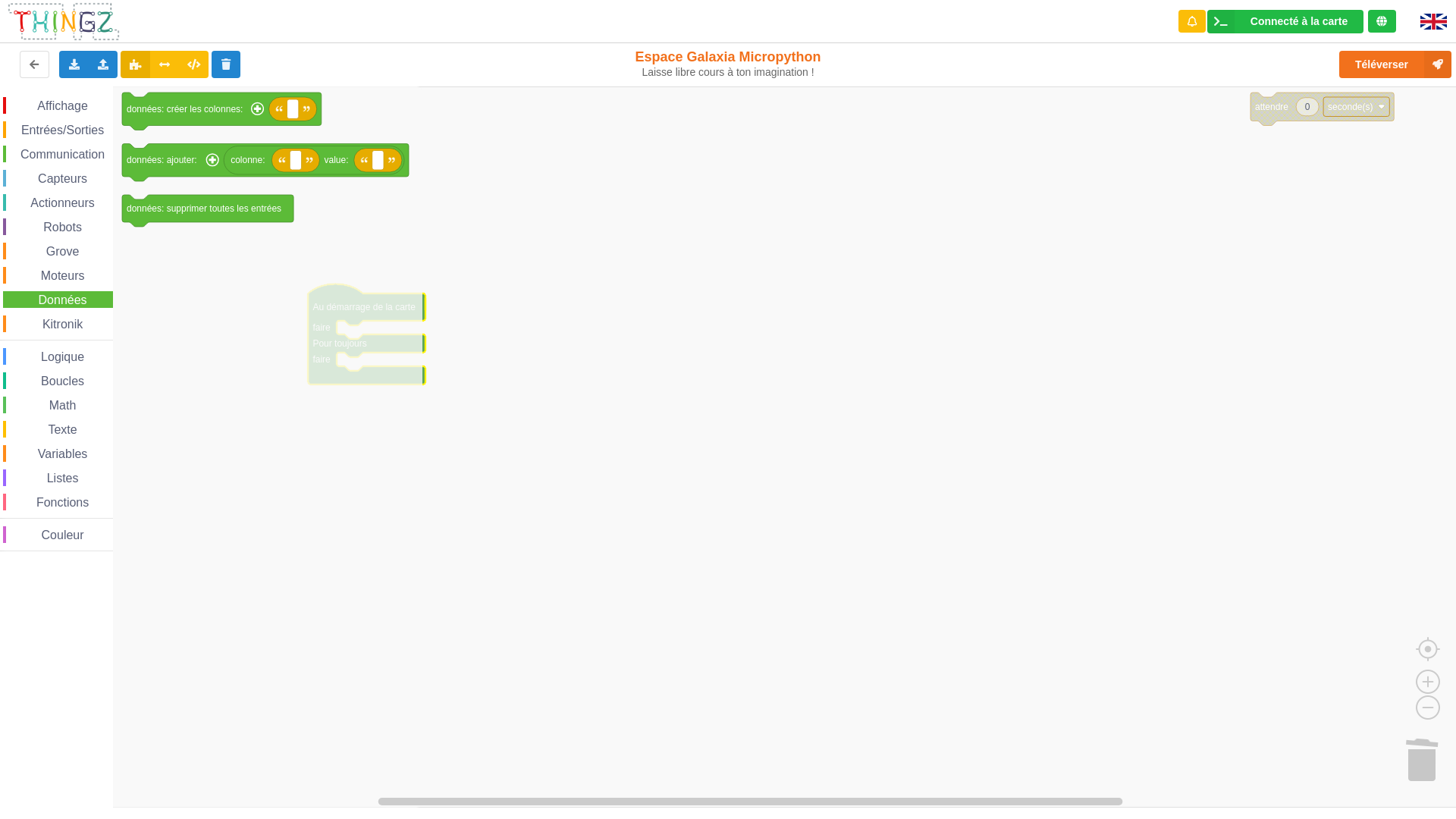 click 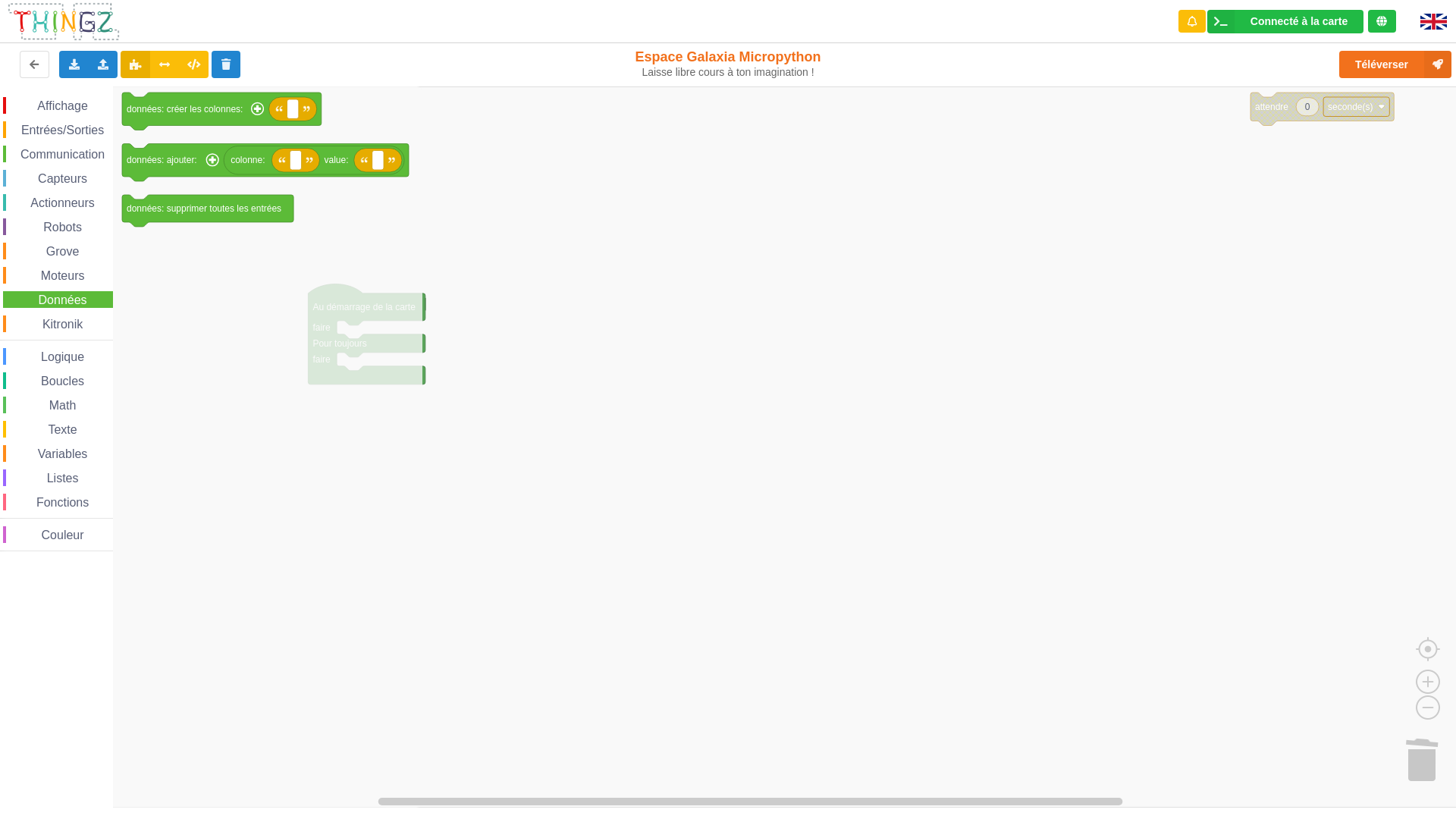 click on "Affichage Entrées/Sorties Communication Capteurs Actionneurs Robots Grove Moteurs Données Kitronik Logique Boucles Math Texte Variables Listes Fonctions Couleur 0 attendre seconde(s) Au démarrage de la carte faire Pour toujours faire 0 attendre seconde(s) 500 attendre milliseconde(s) 255 régler l'intensité du rouge de la LED à 0 0 0 contrôler la LED à R V B démarrer le chronomètre   données: créer les colonnes:     colonne: value: données: ajouter: données: supprimer toutes les entrées" at bounding box center [733, 447] 